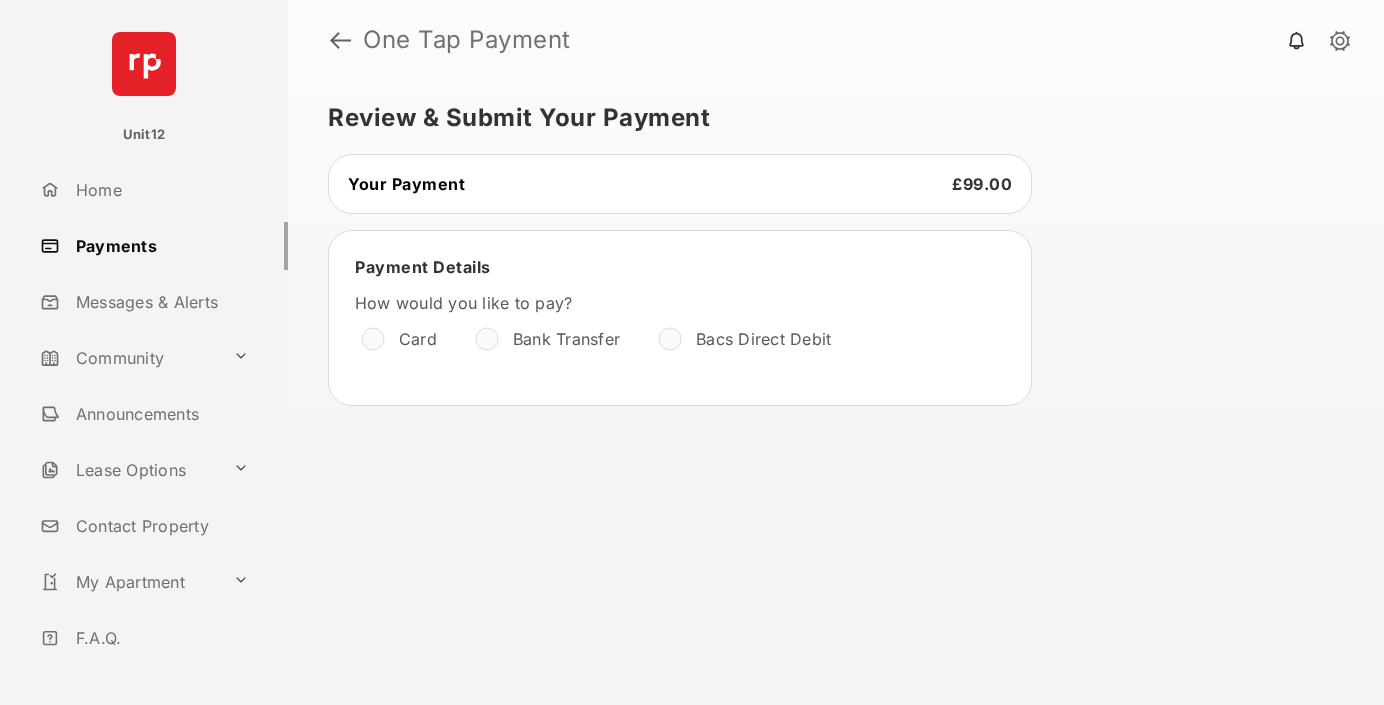 scroll, scrollTop: 0, scrollLeft: 0, axis: both 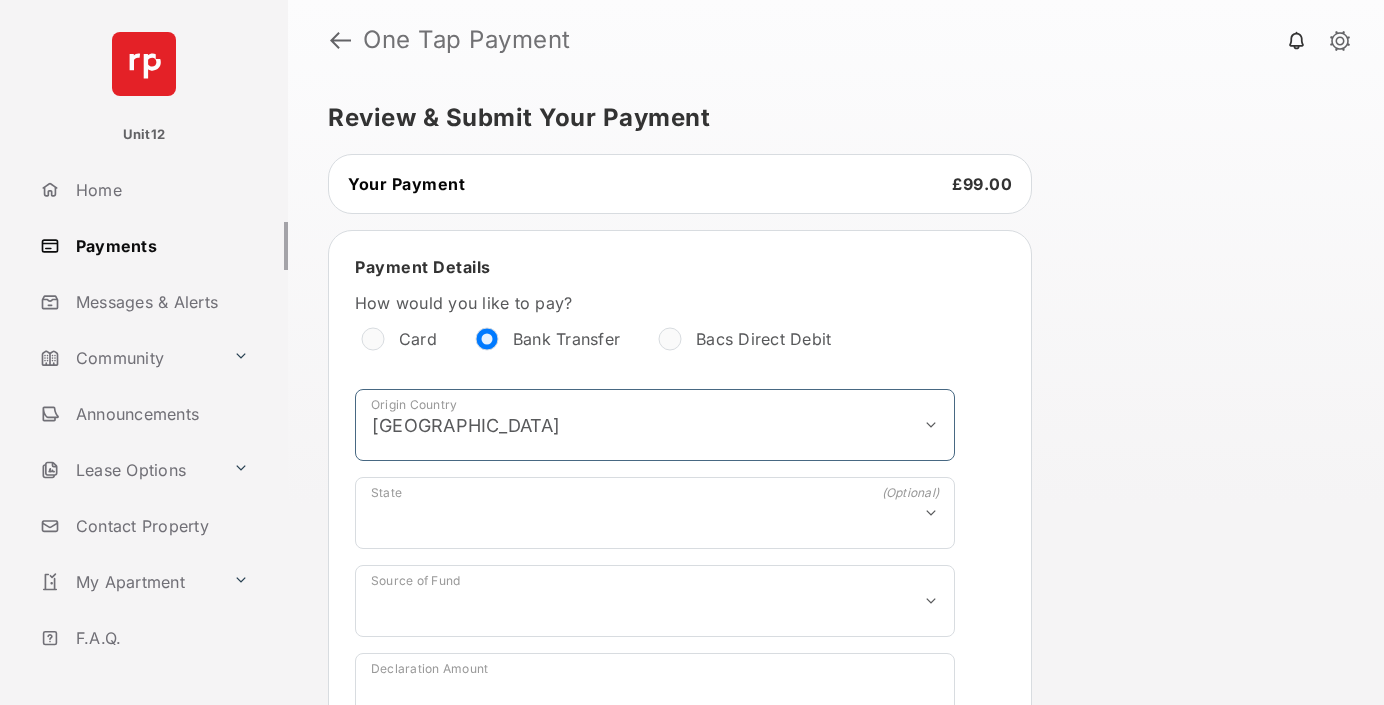 select on "*****" 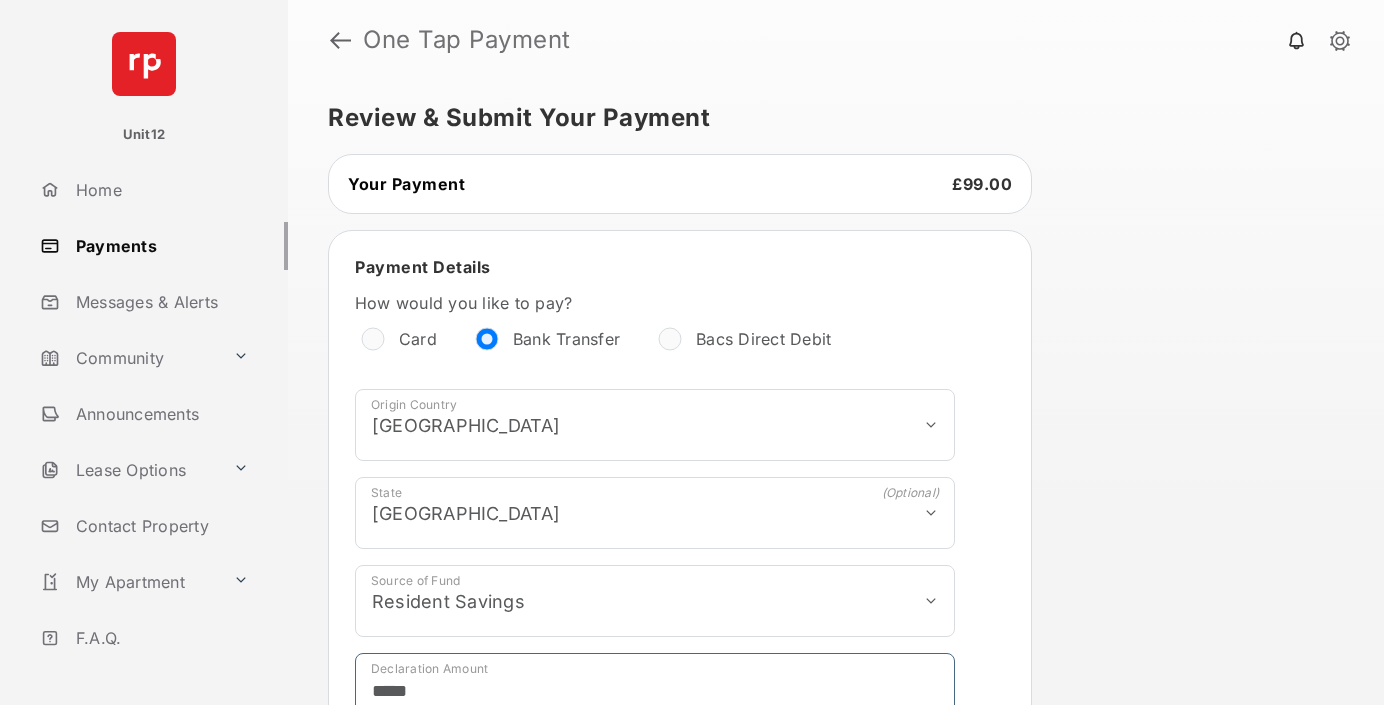 type on "*****" 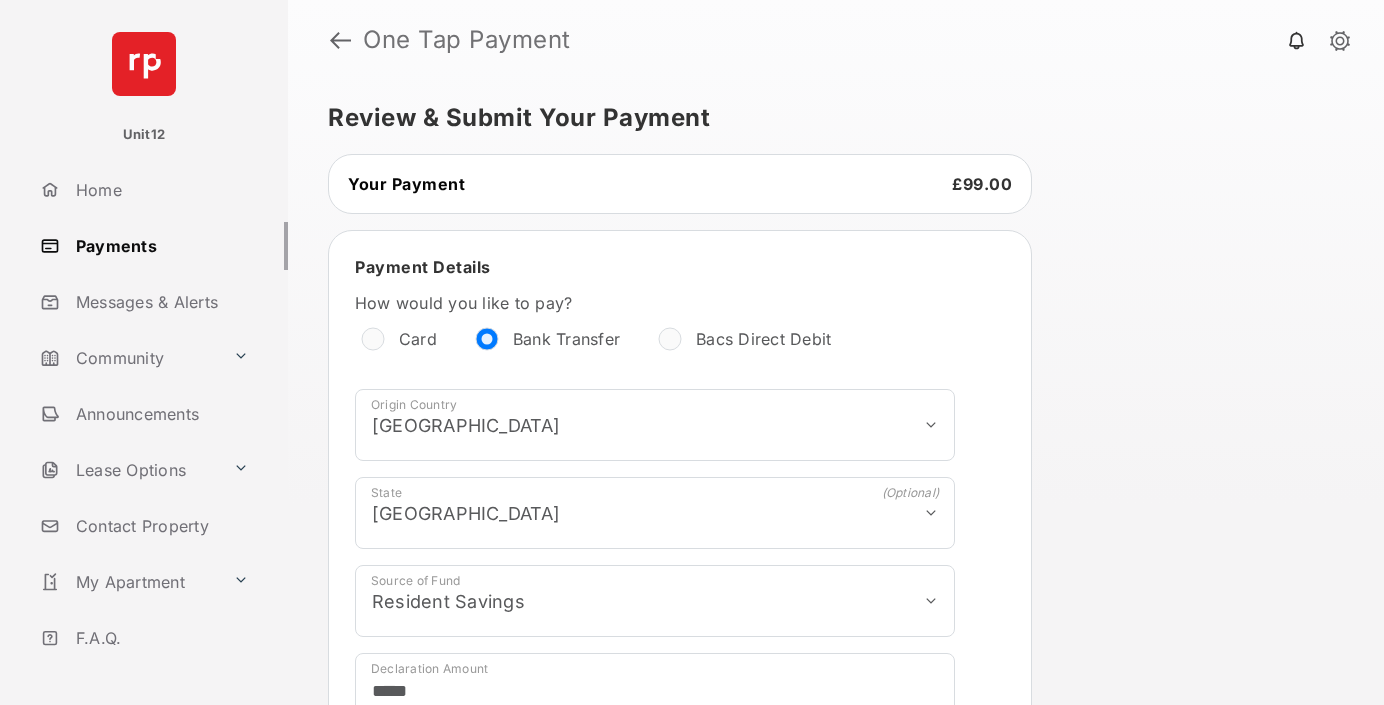scroll, scrollTop: 643, scrollLeft: 0, axis: vertical 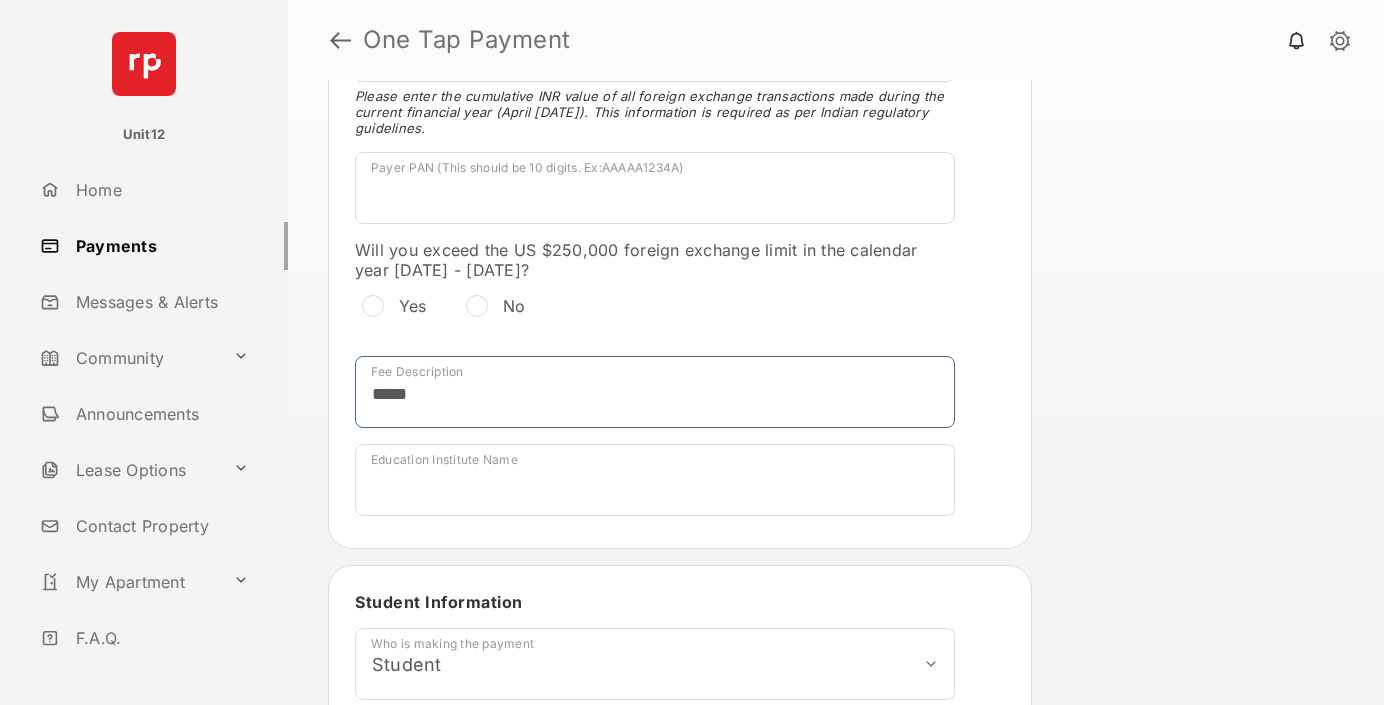 type on "*****" 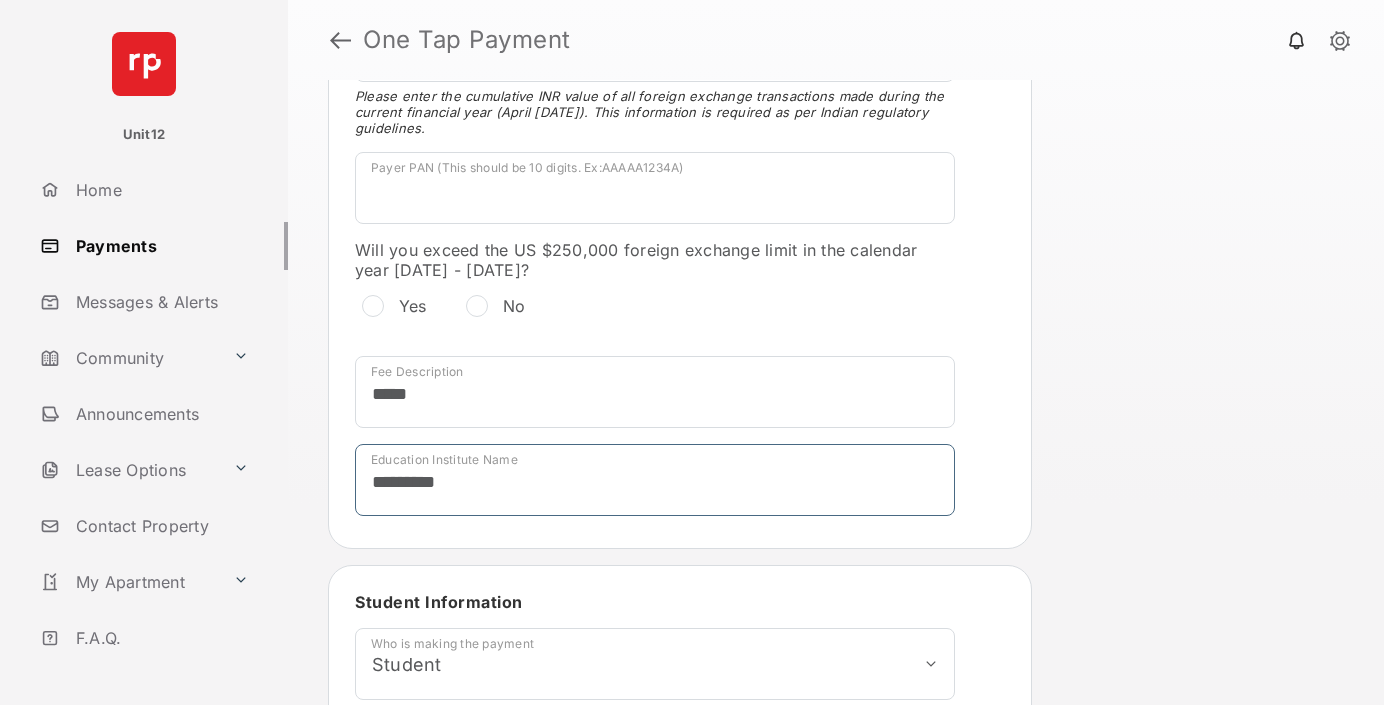 type on "*********" 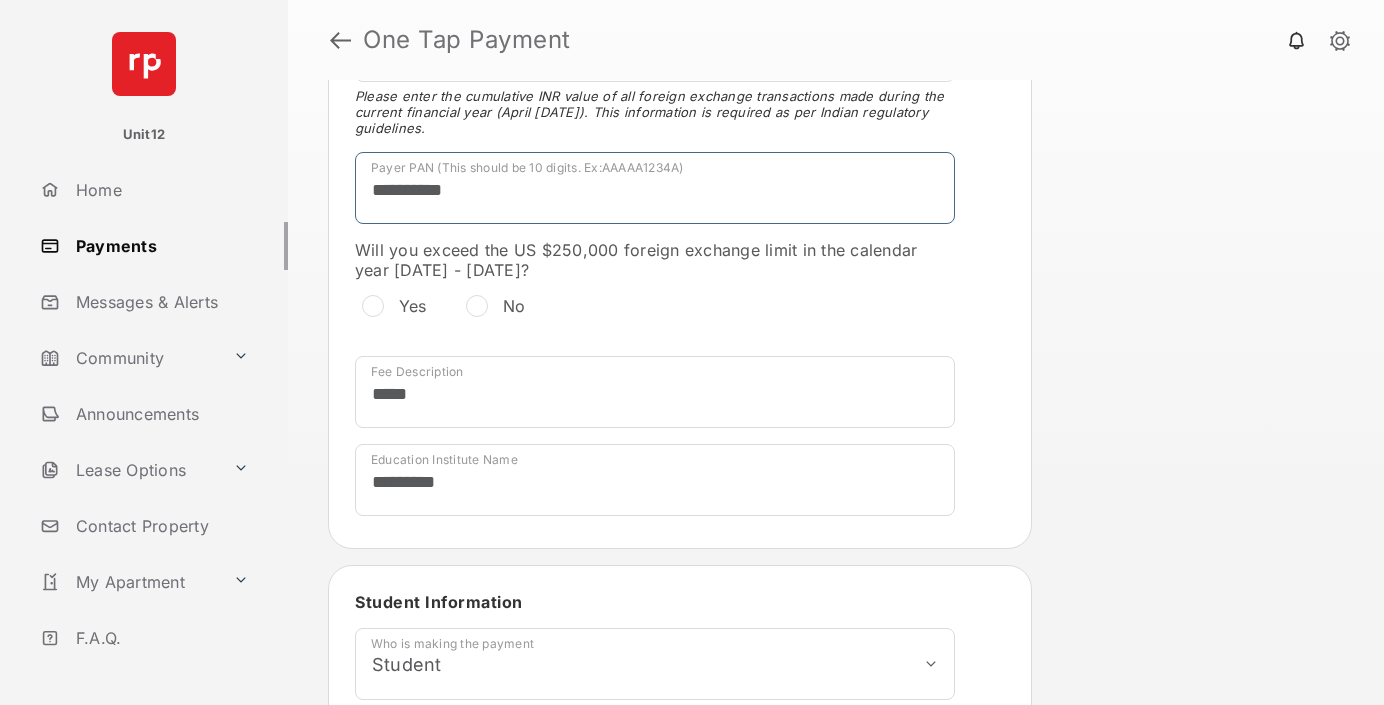 type on "**********" 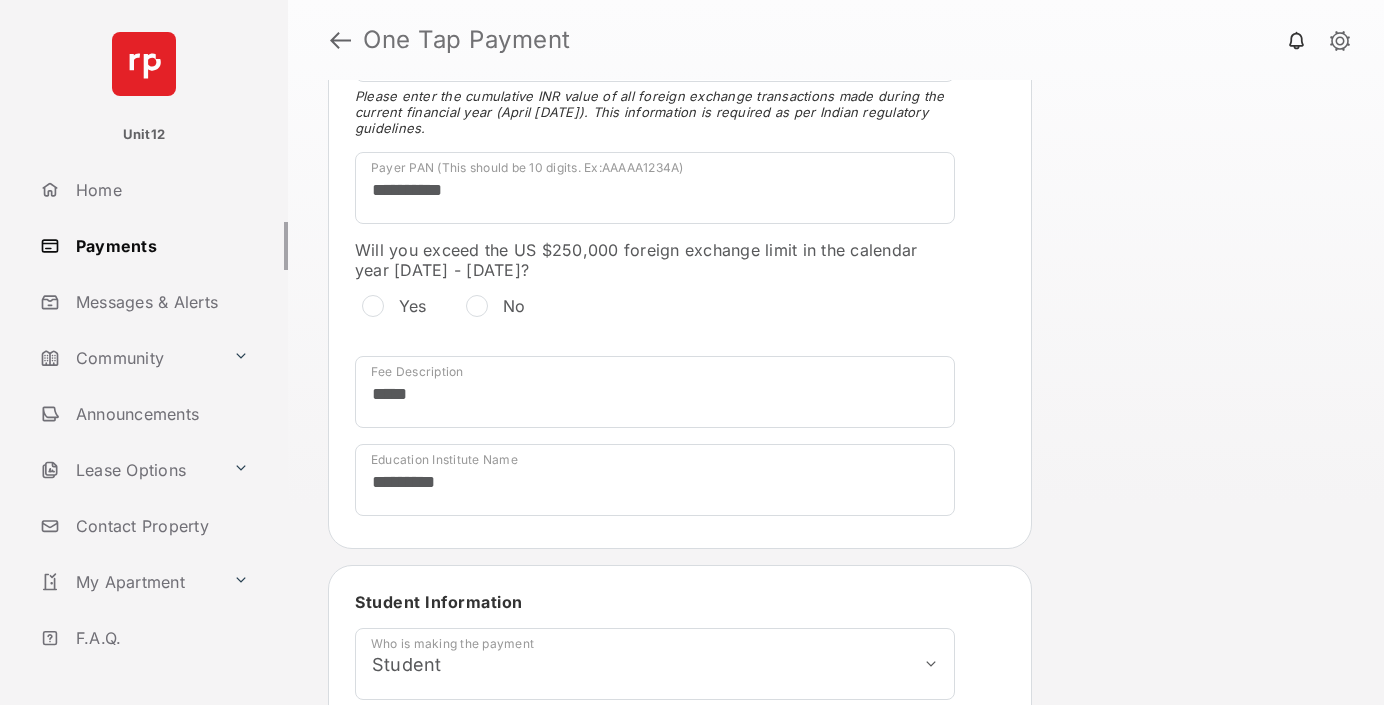 select on "******" 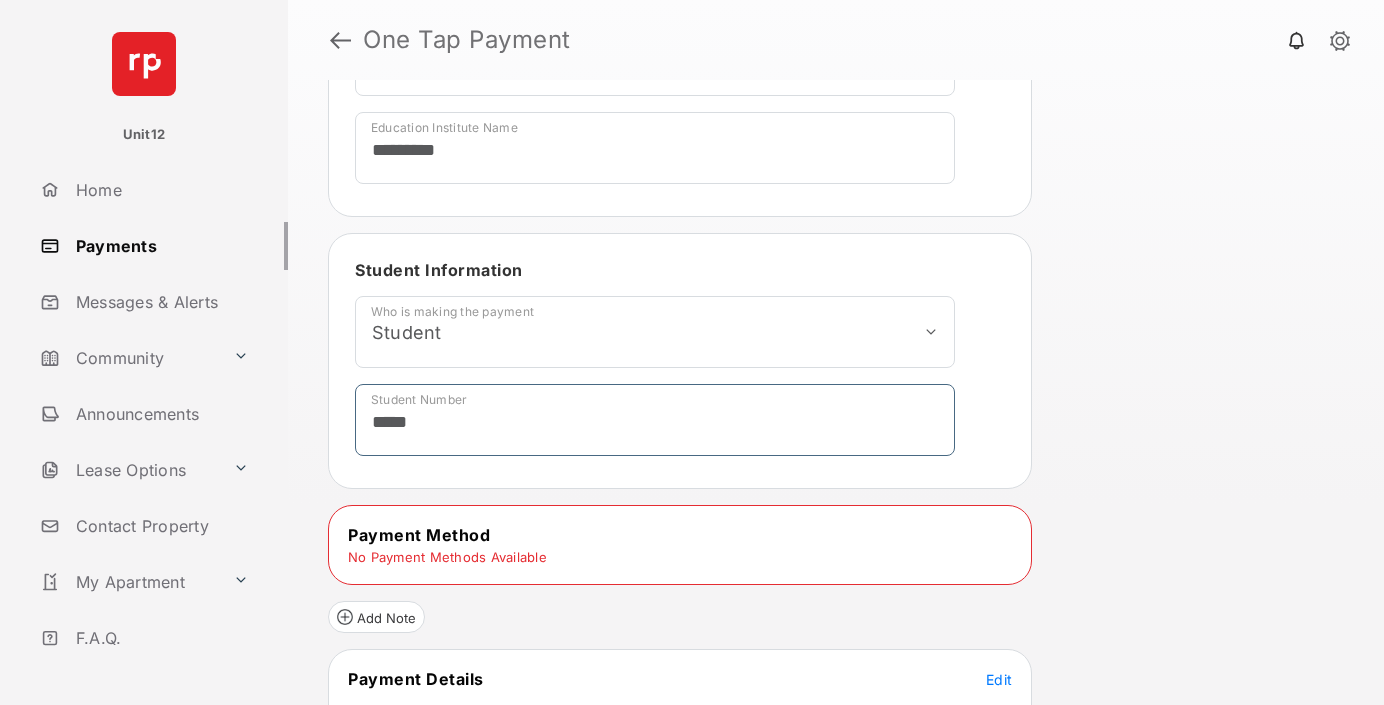 type on "*****" 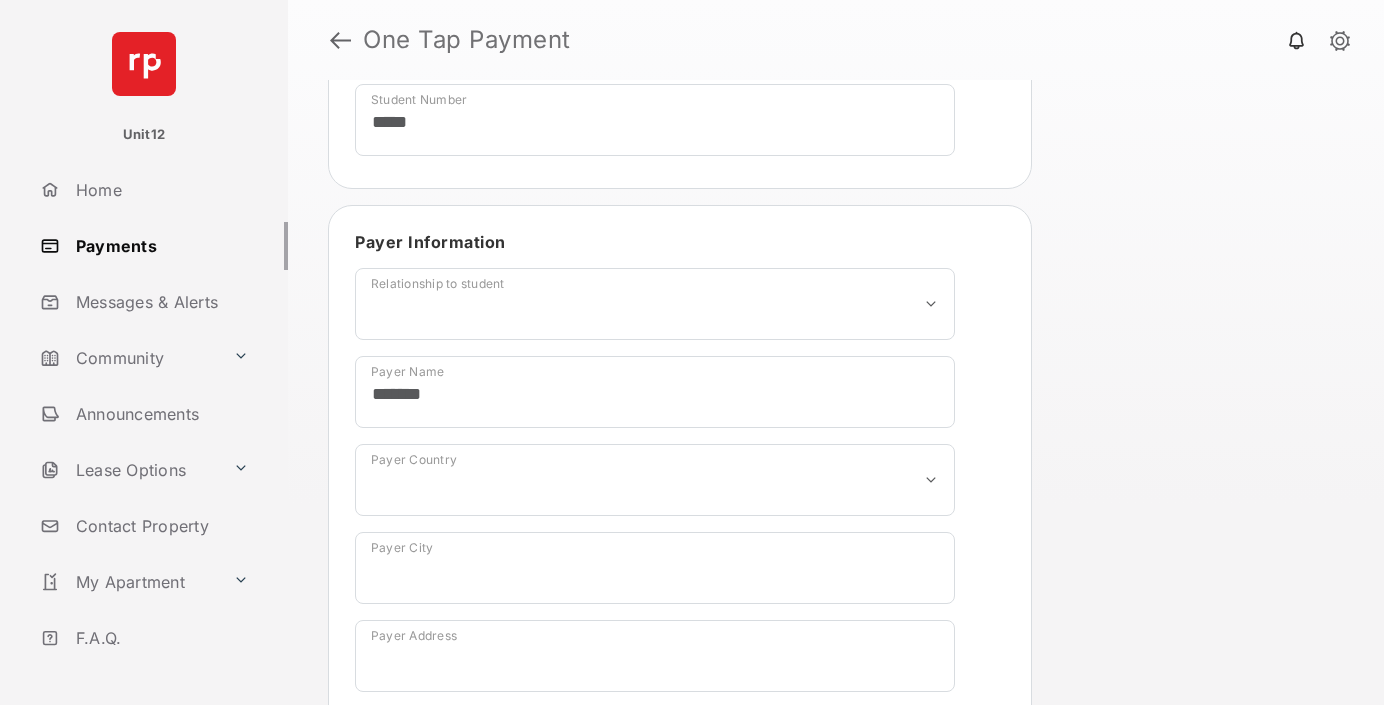 type on "*******" 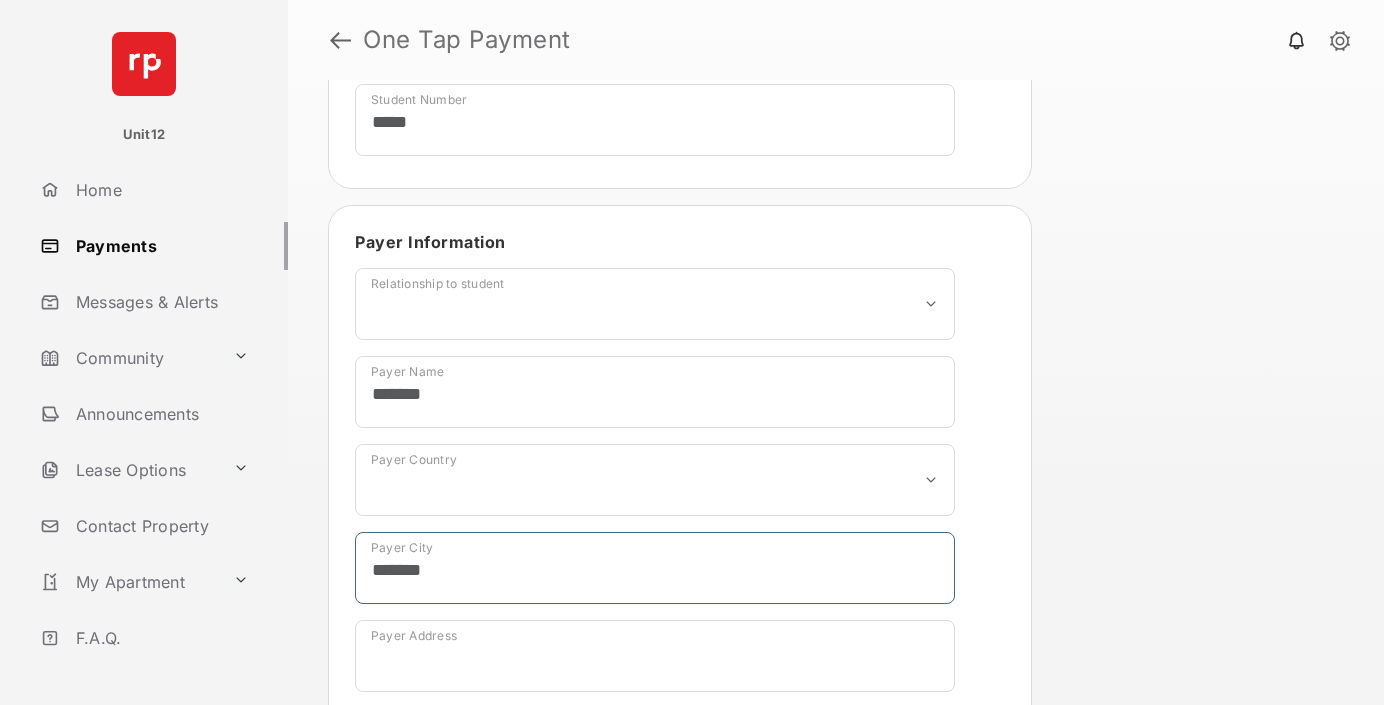type on "*******" 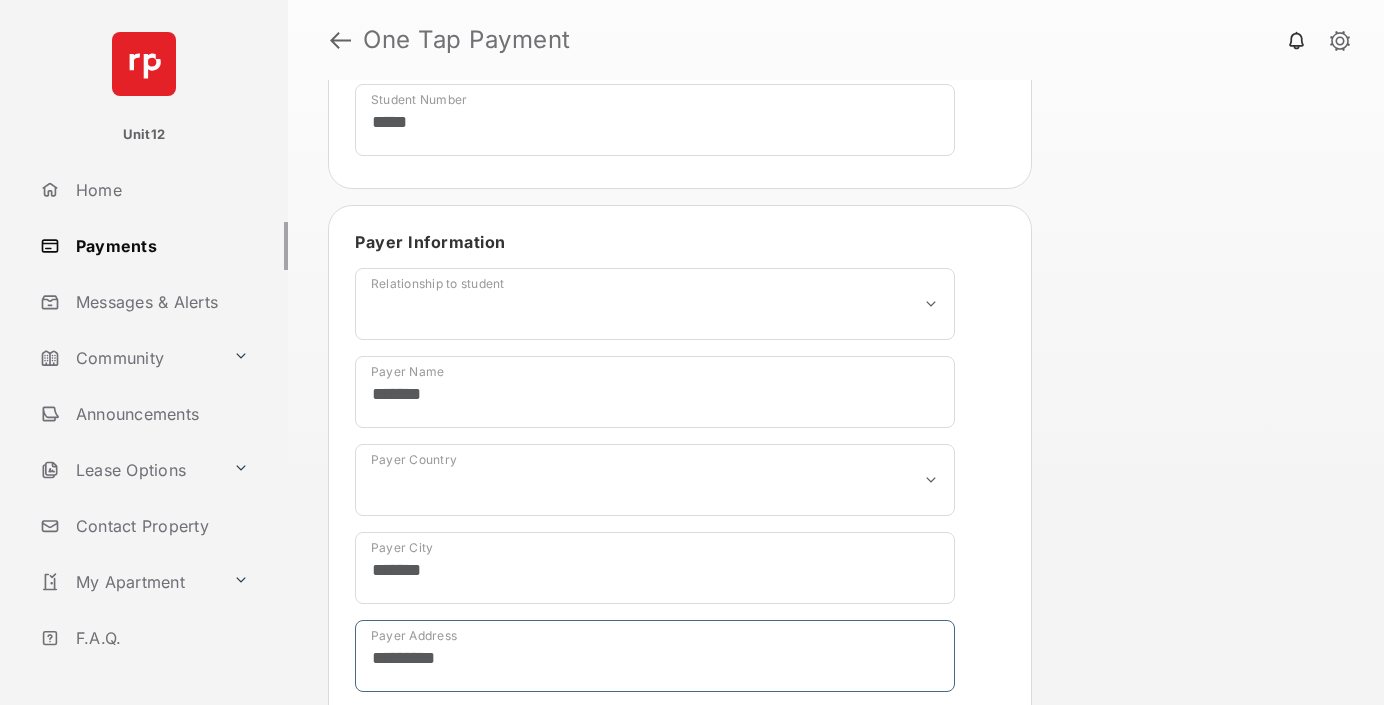 type on "*********" 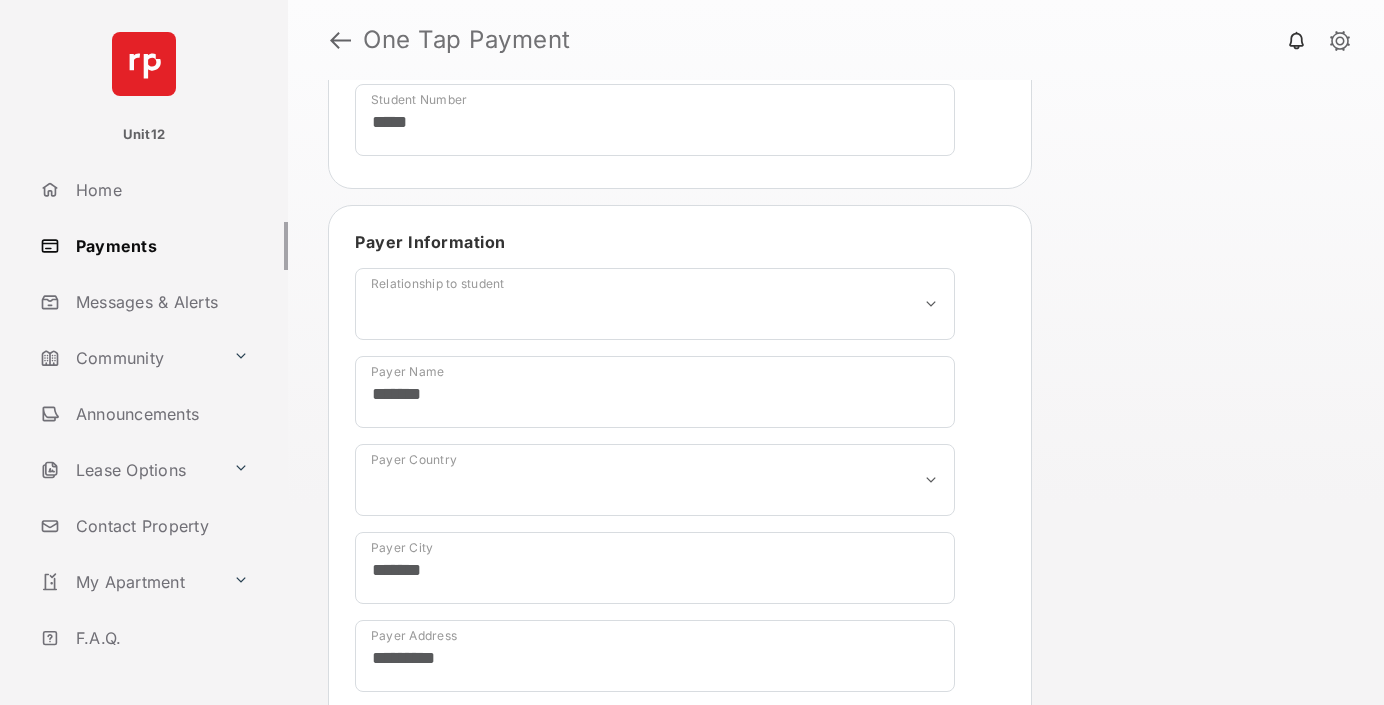 type on "*****" 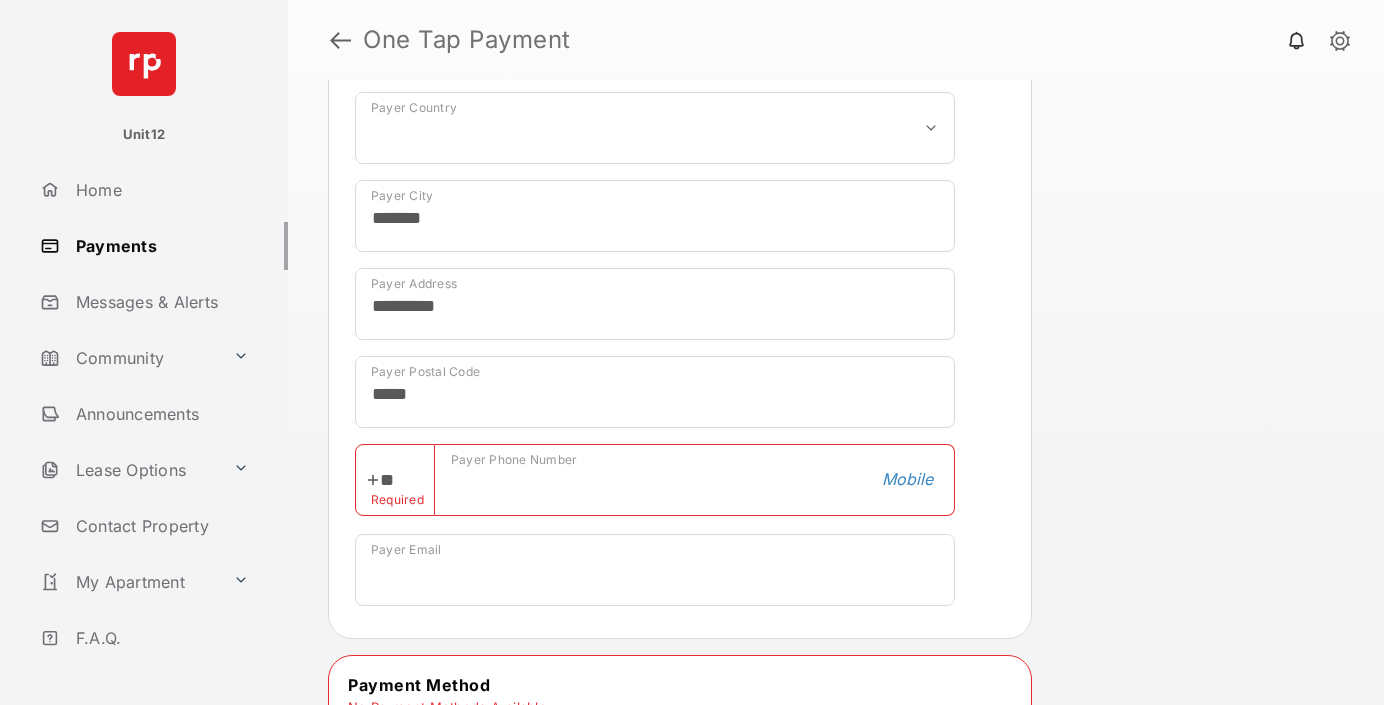 type on "**" 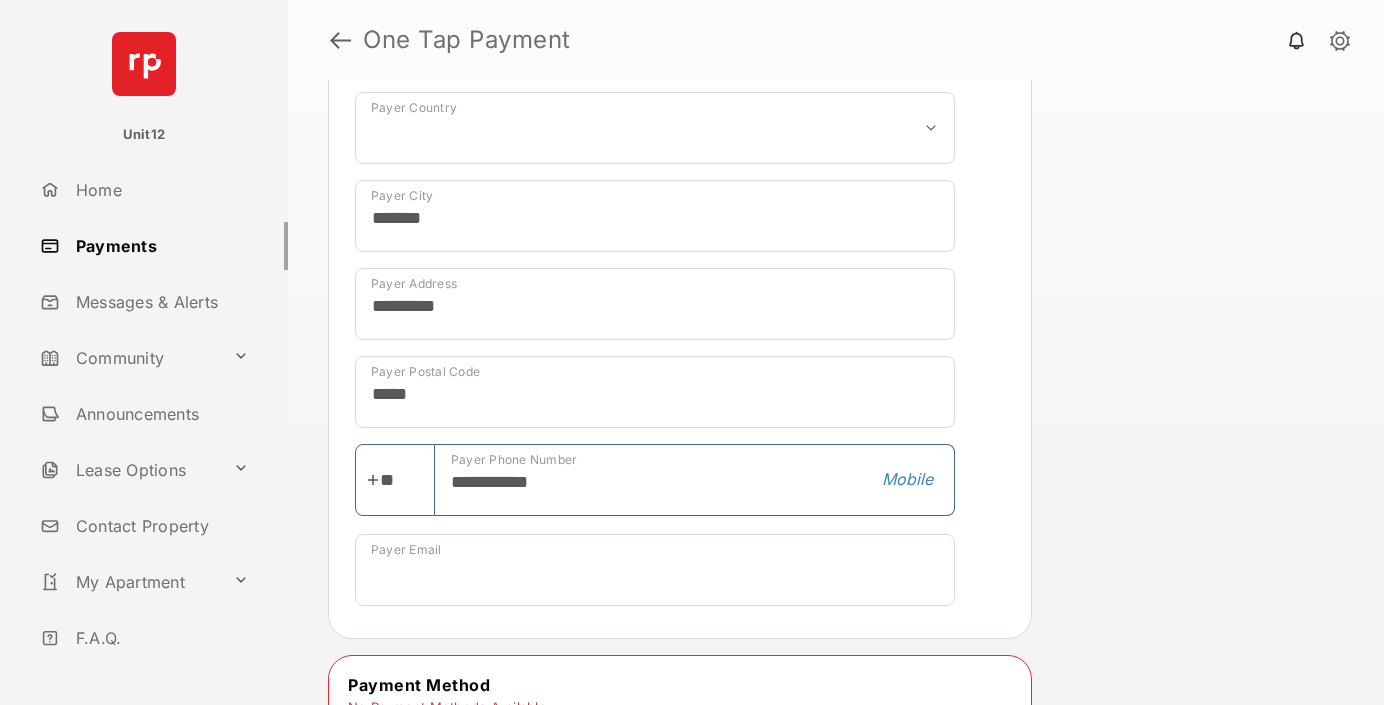 type on "**********" 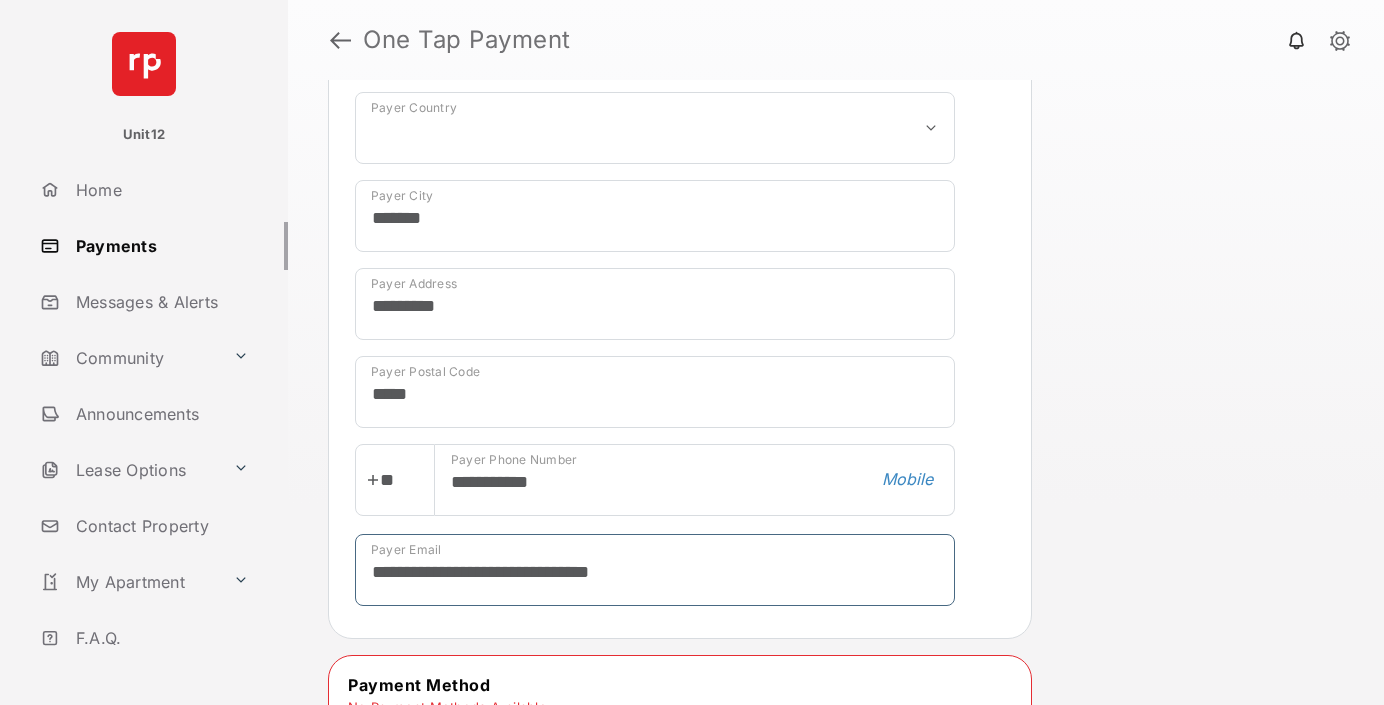 type on "**********" 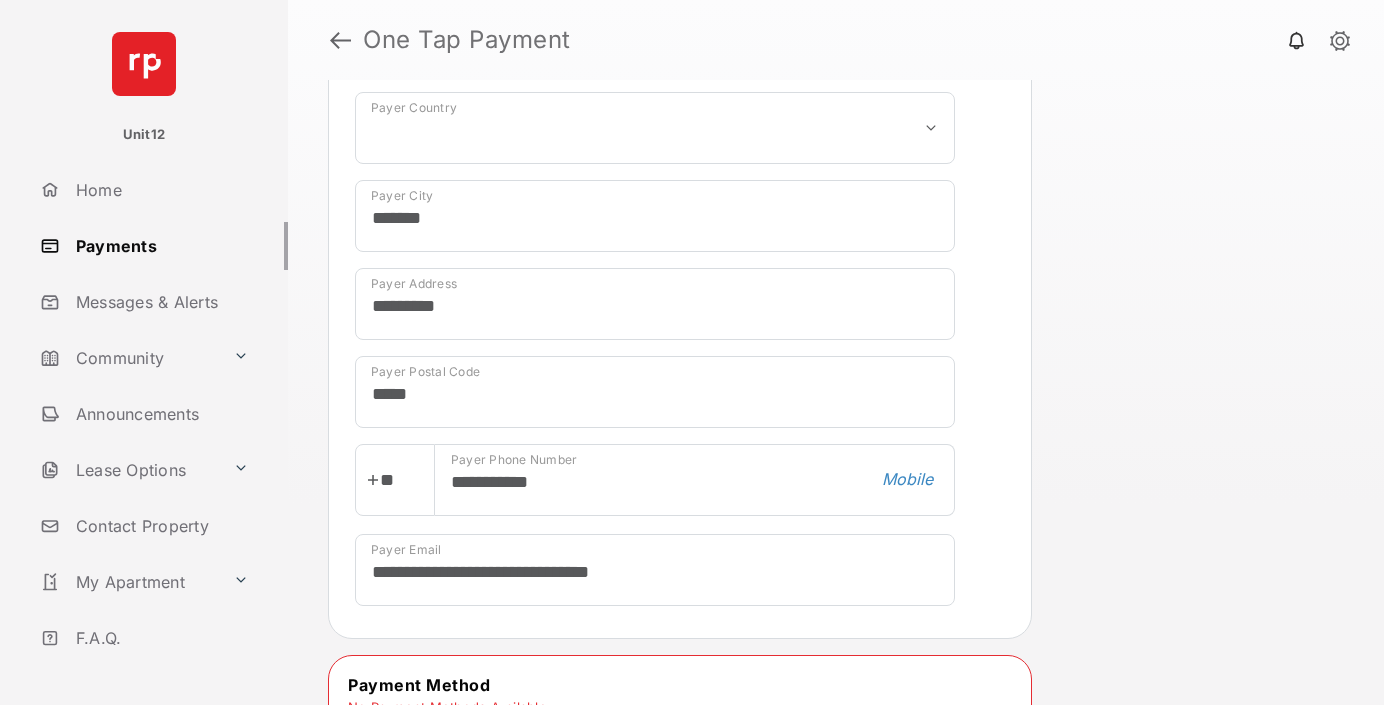 select on "******" 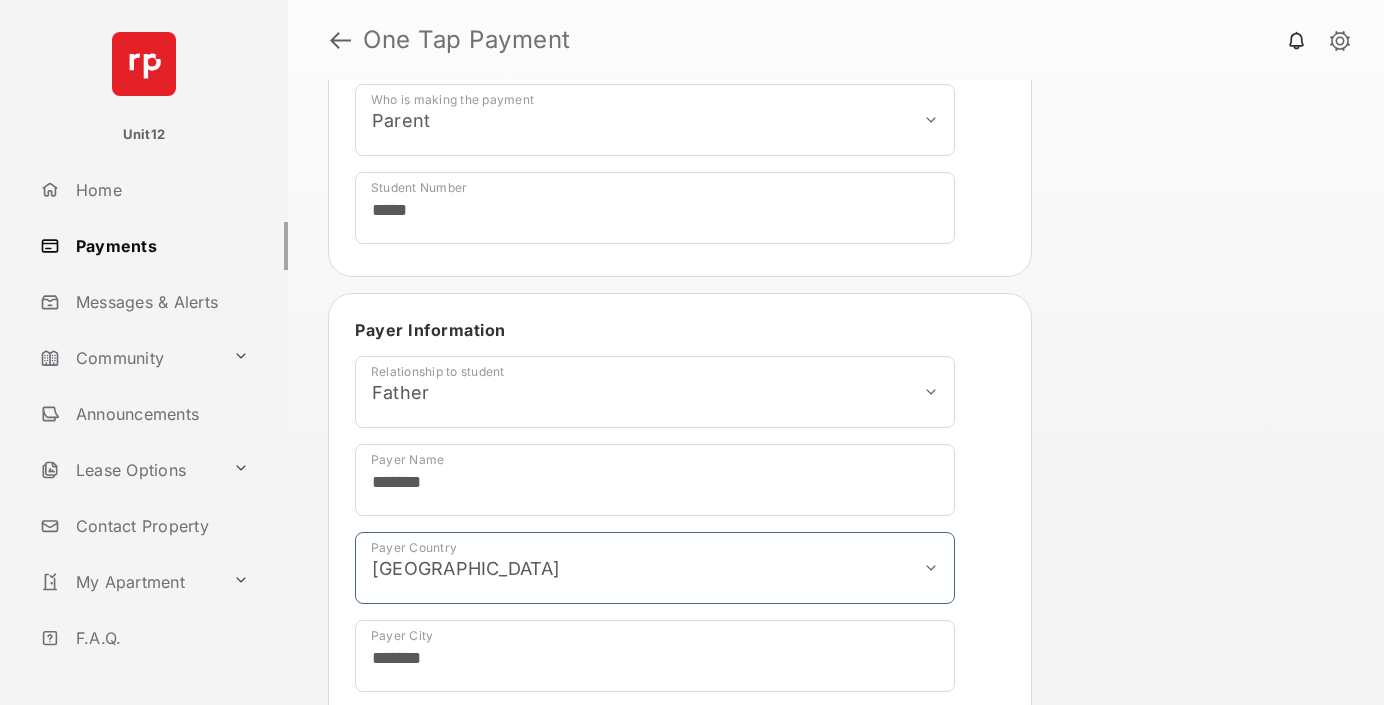 click on "Yes" at bounding box center (413, -238) 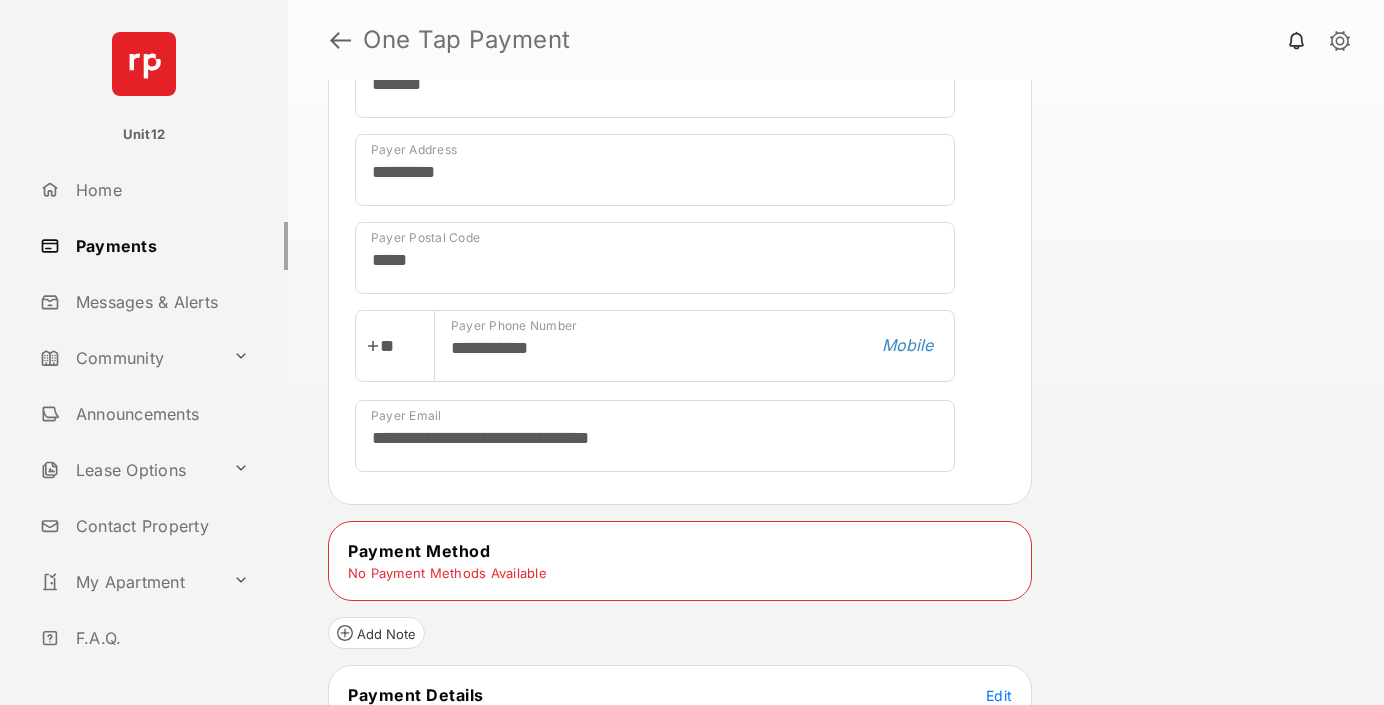 click on "Edit" at bounding box center [999, 695] 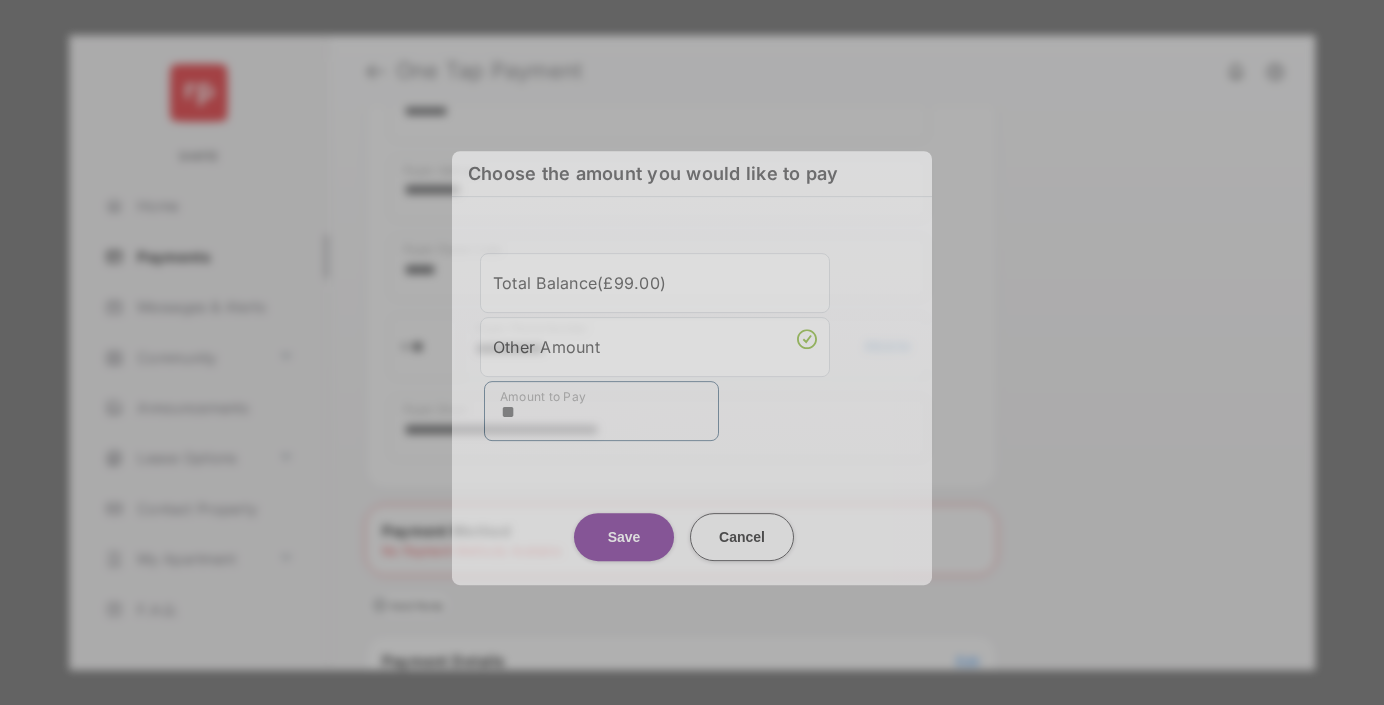 type on "**" 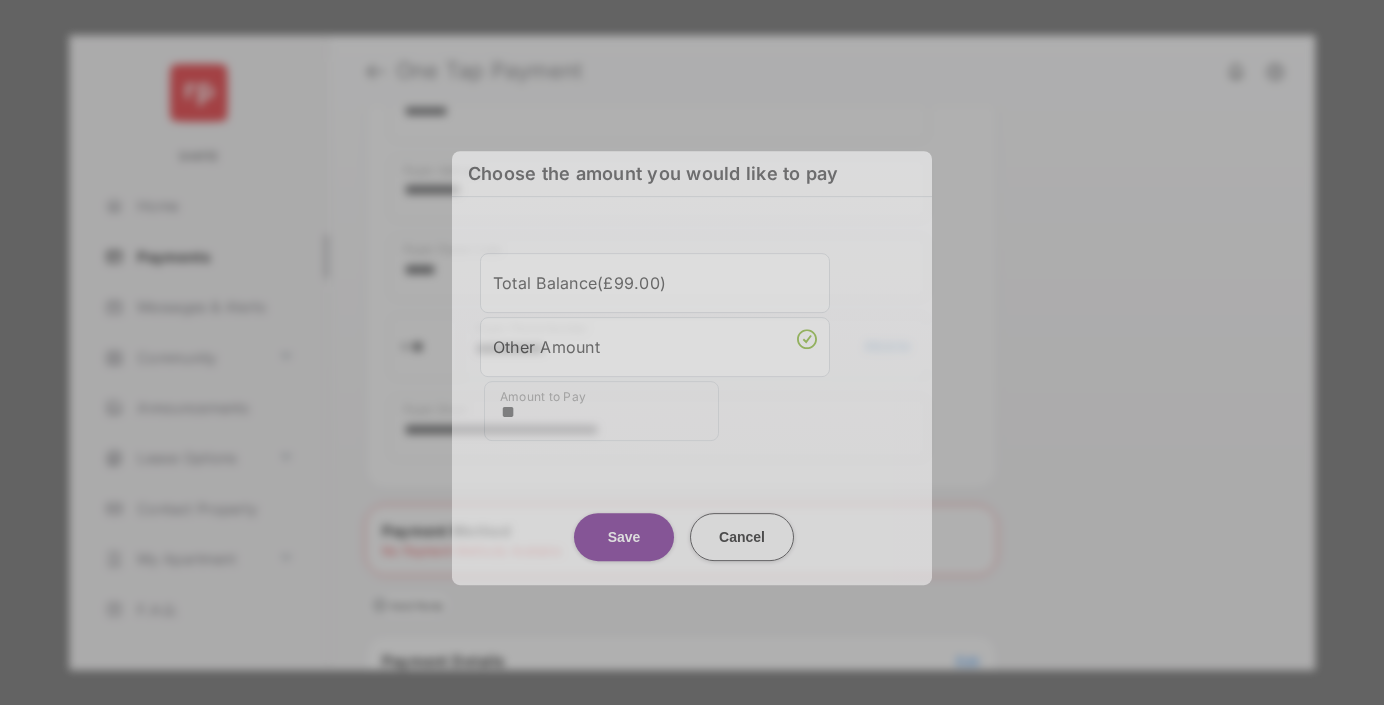 click on "Save" at bounding box center [624, 537] 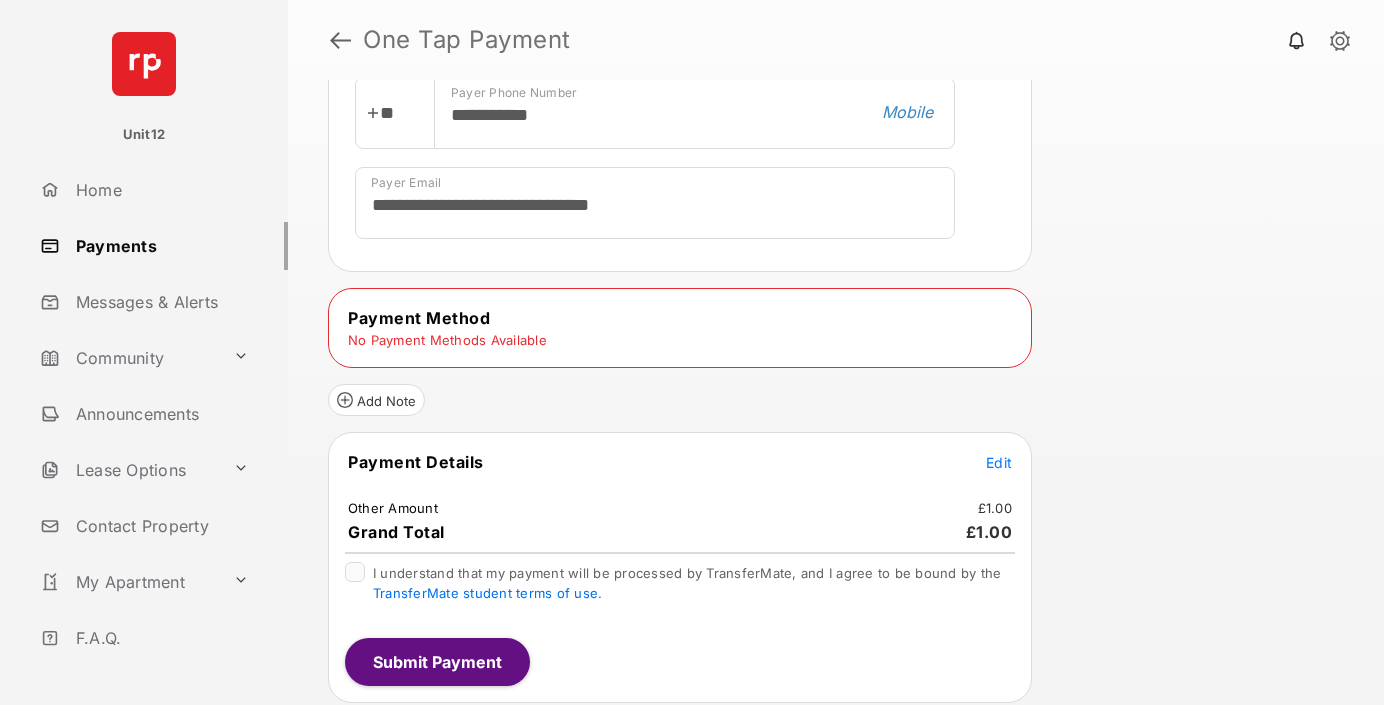scroll, scrollTop: 0, scrollLeft: 0, axis: both 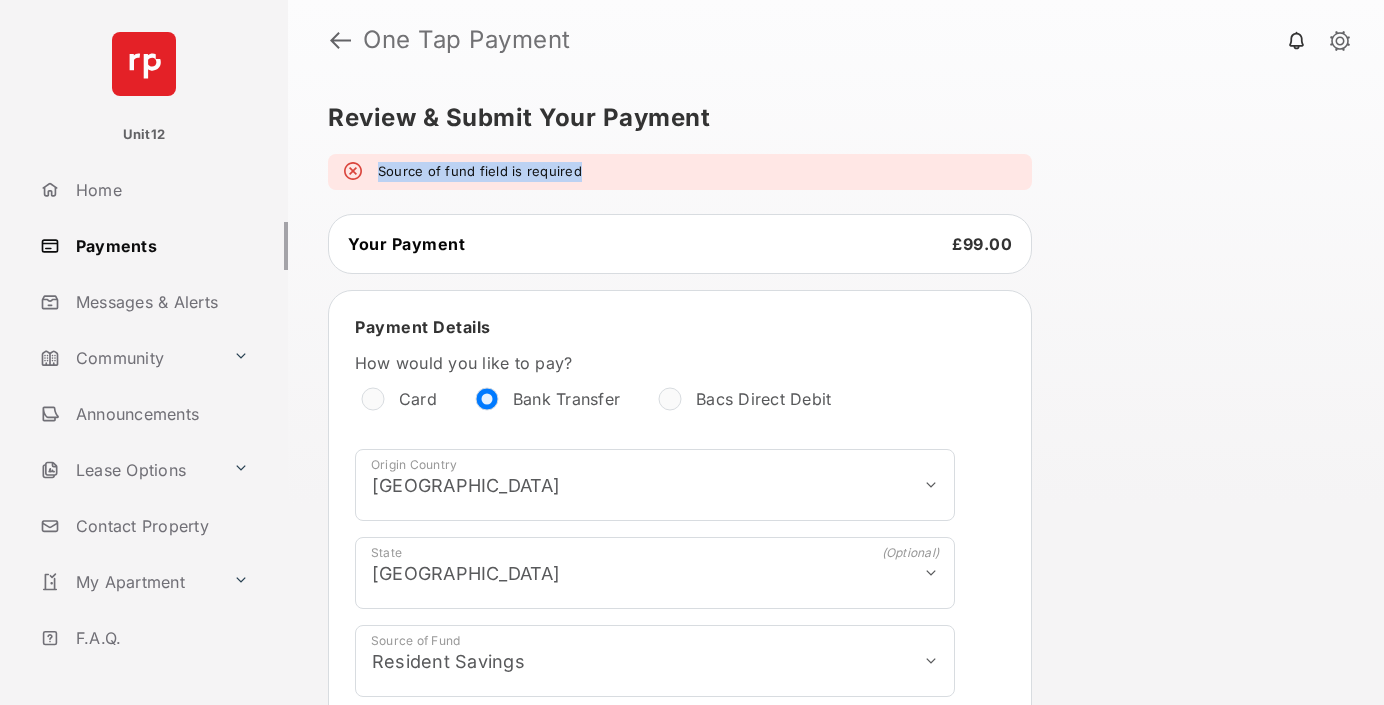 drag, startPoint x: 380, startPoint y: 178, endPoint x: 605, endPoint y: 180, distance: 225.0089 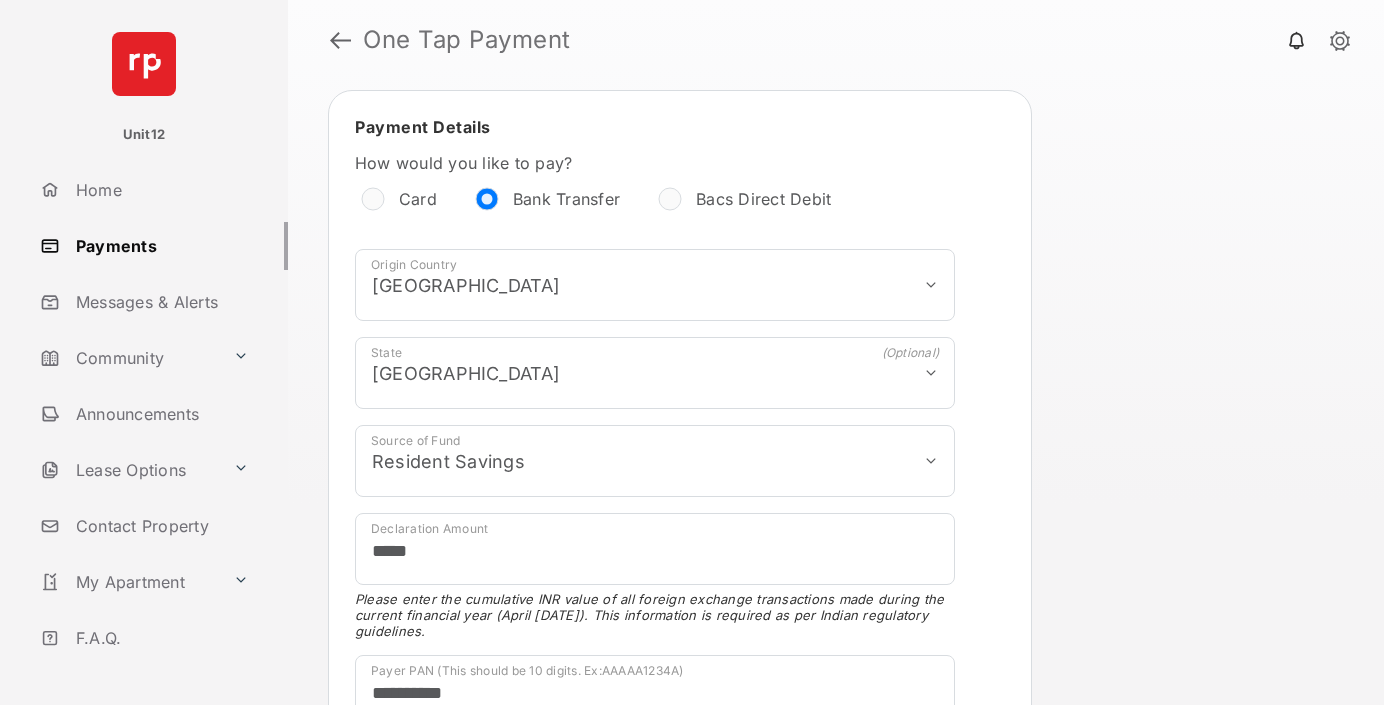 scroll, scrollTop: 0, scrollLeft: 0, axis: both 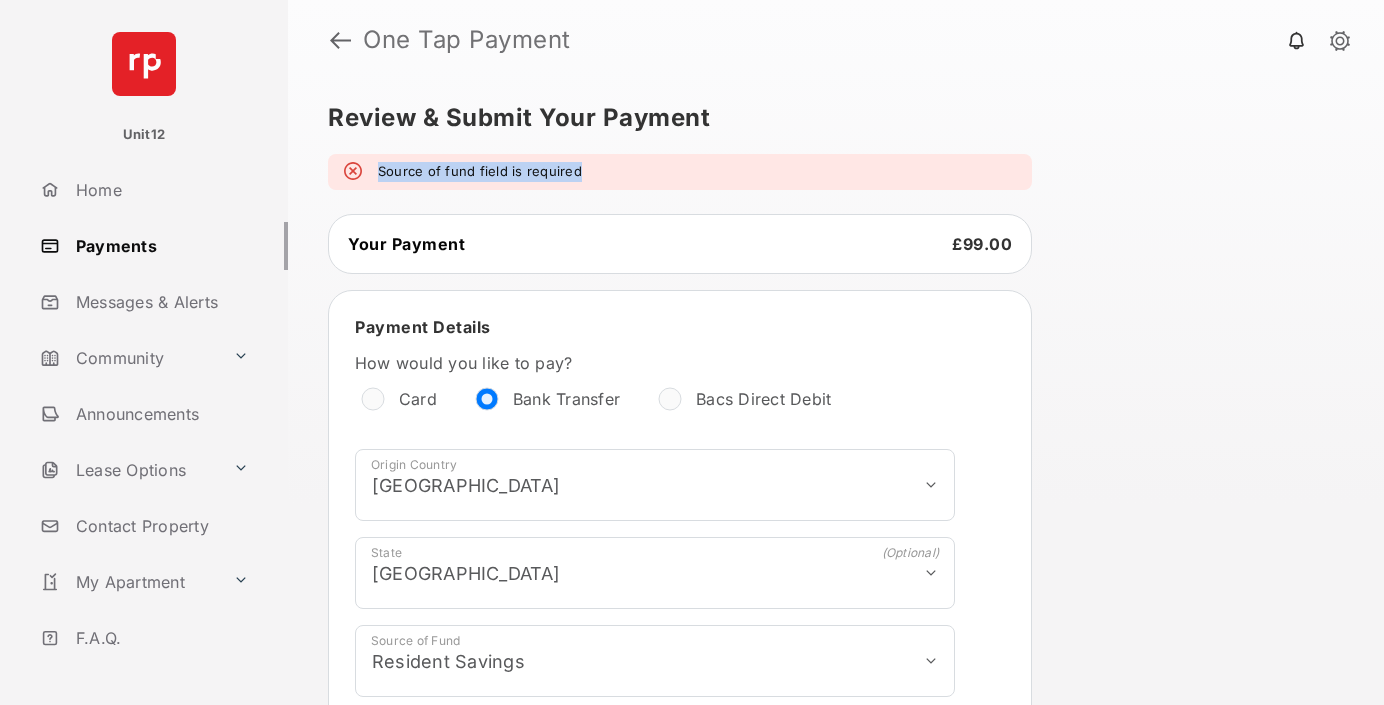 click on "Source of fund field is required" at bounding box center [680, 172] 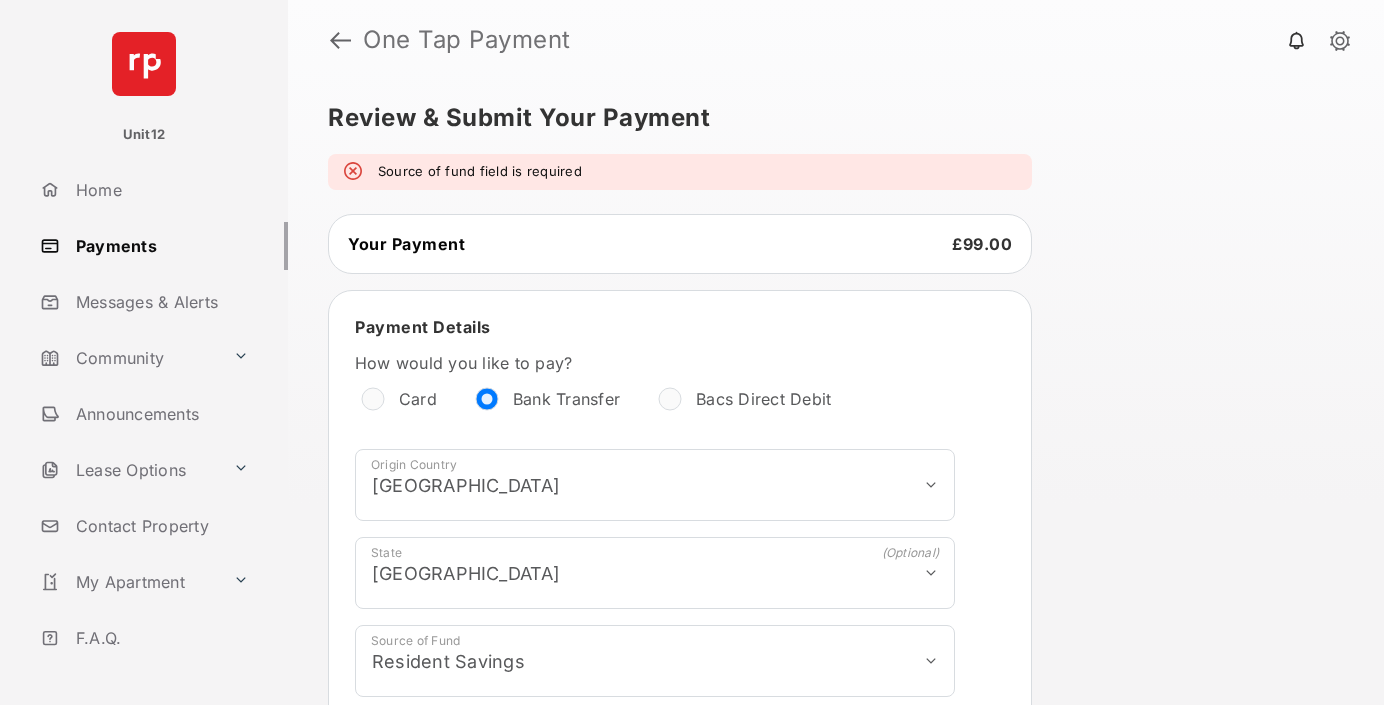 drag, startPoint x: 604, startPoint y: 181, endPoint x: 402, endPoint y: 194, distance: 202.41788 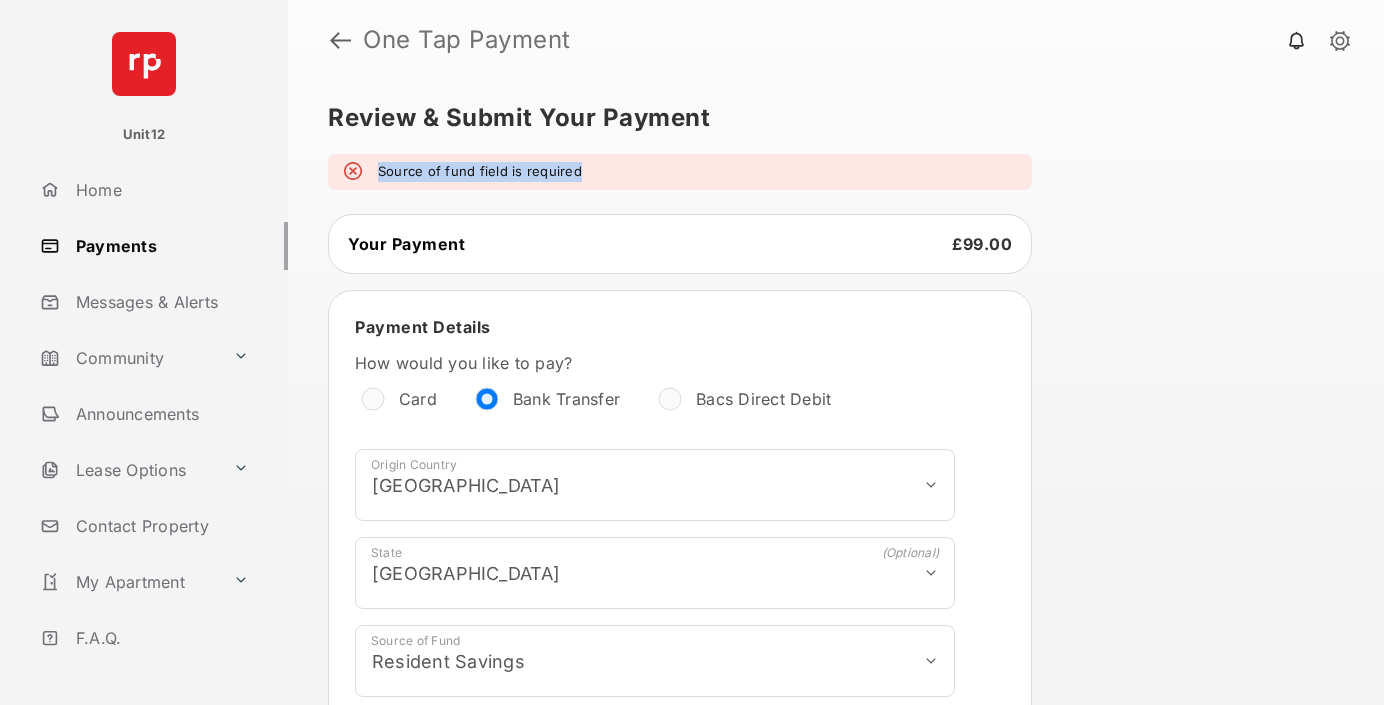 drag, startPoint x: 389, startPoint y: 182, endPoint x: 605, endPoint y: 163, distance: 216.83405 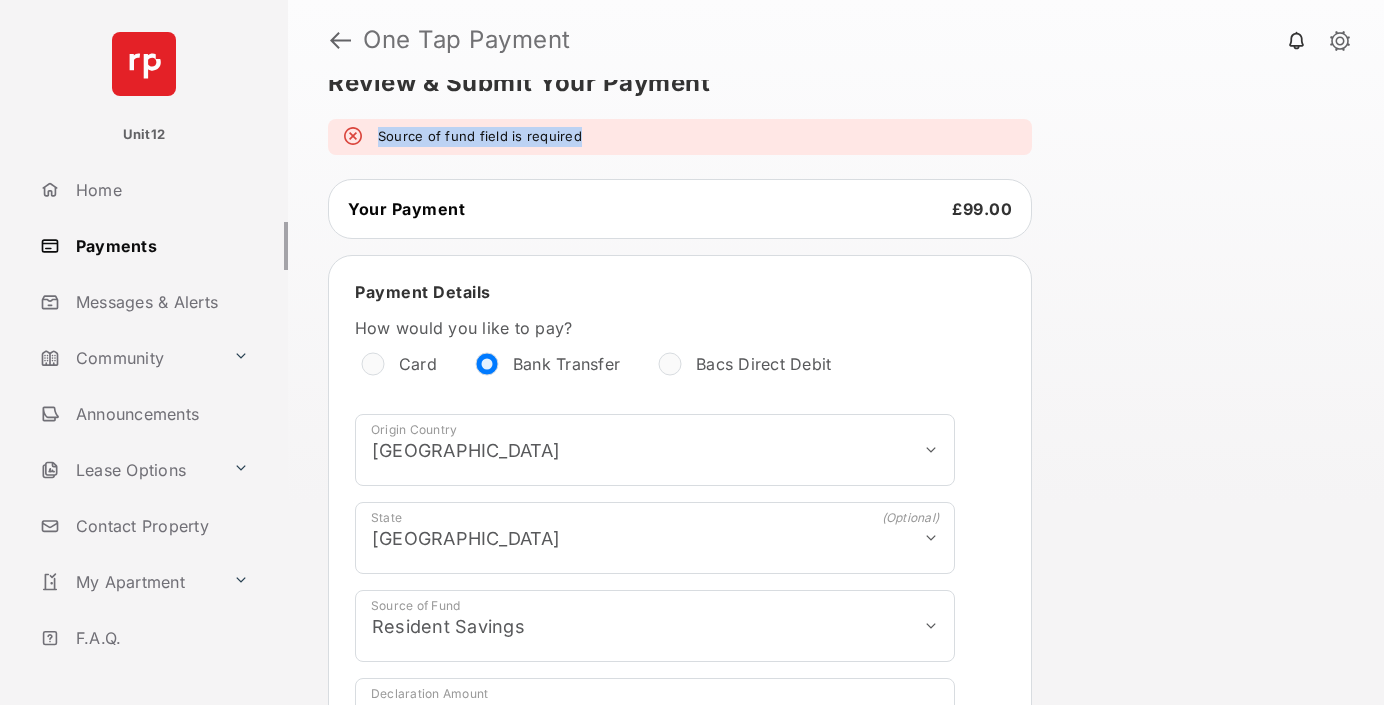 scroll, scrollTop: 0, scrollLeft: 0, axis: both 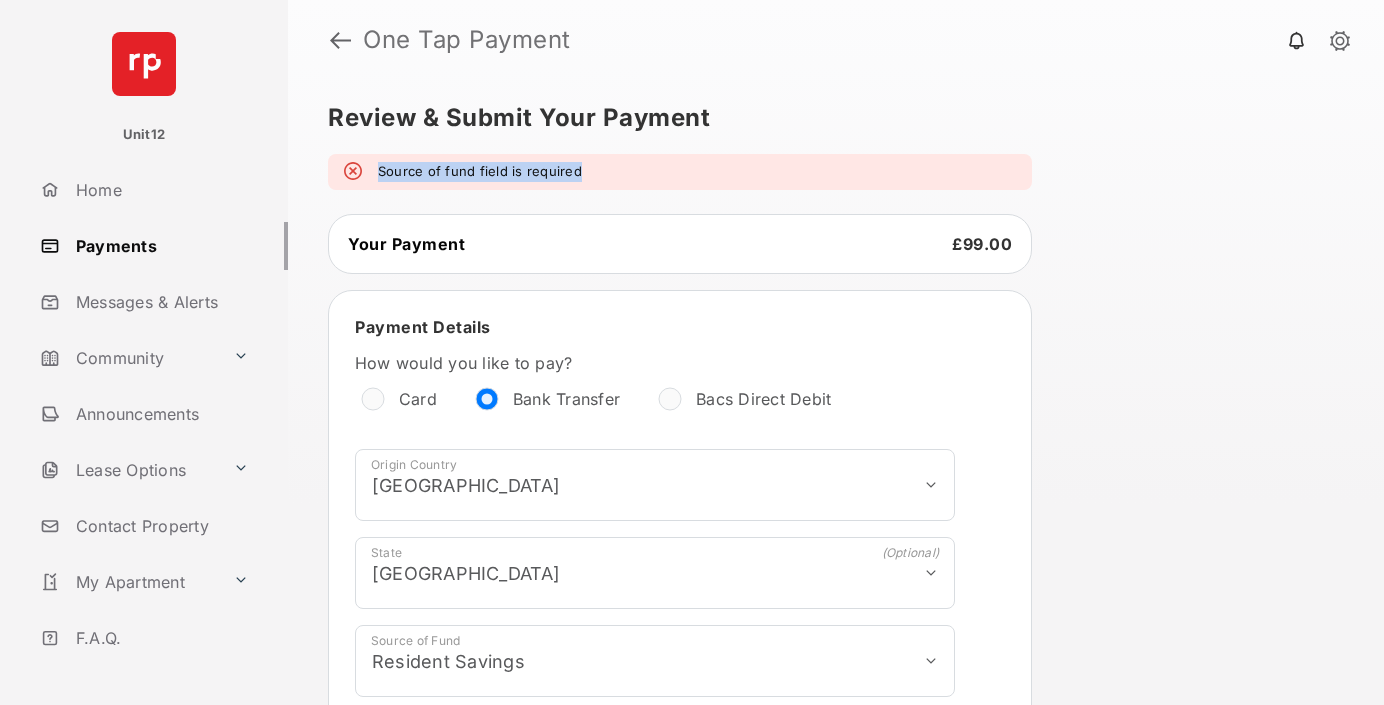 click on "Source of fund field is required" at bounding box center (480, 172) 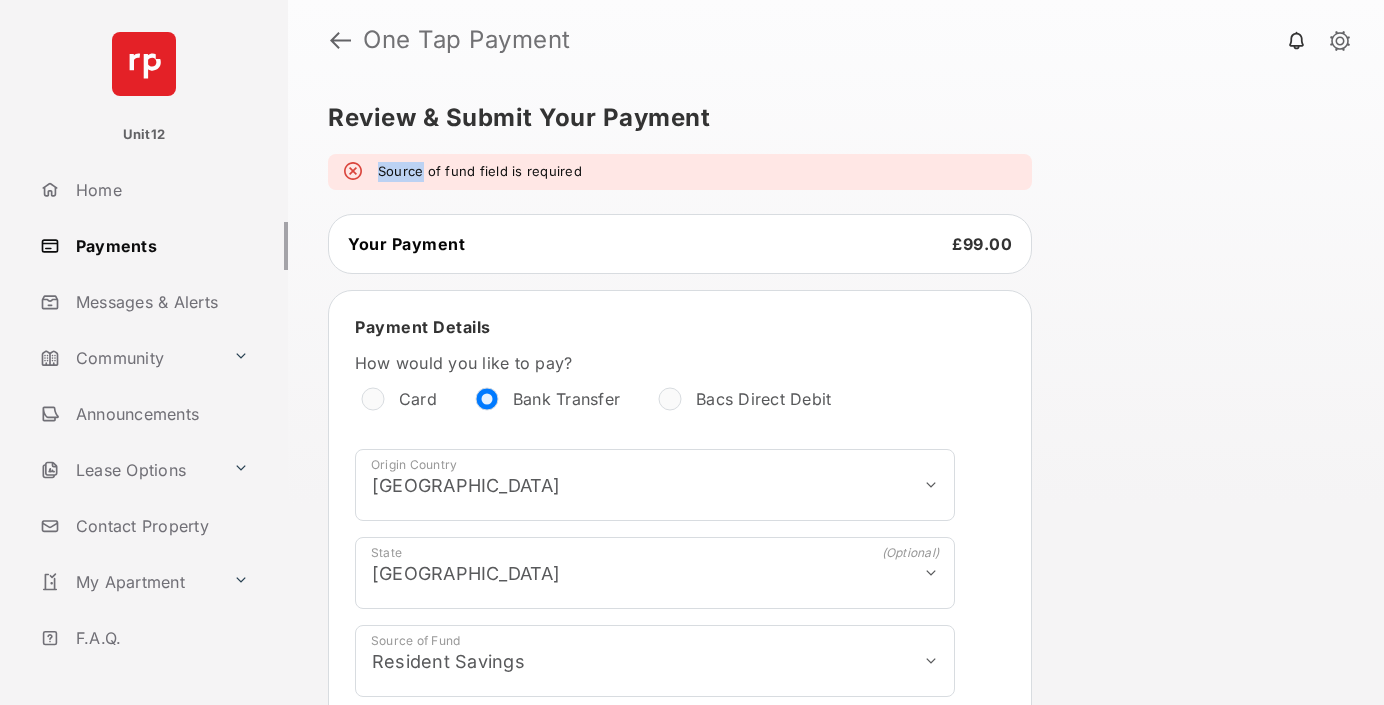 drag, startPoint x: 540, startPoint y: 174, endPoint x: 389, endPoint y: 165, distance: 151.26797 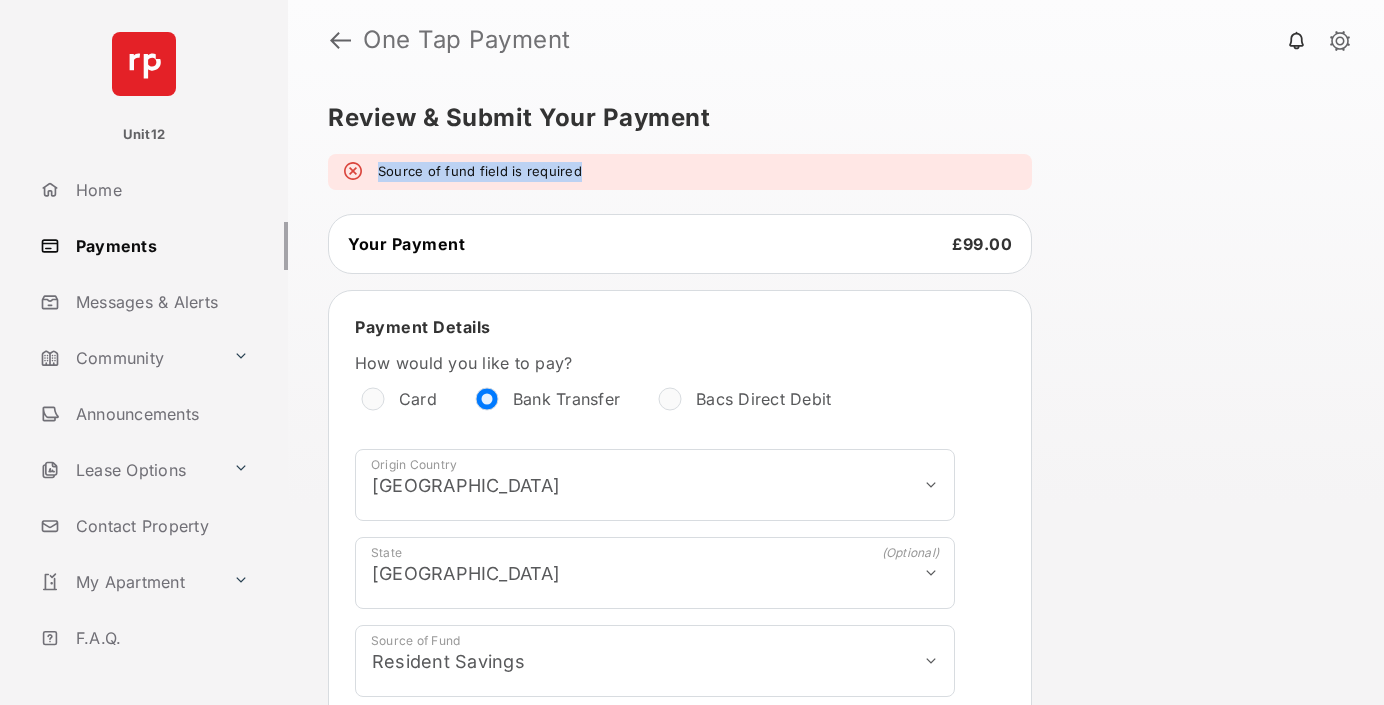 drag, startPoint x: 389, startPoint y: 165, endPoint x: 561, endPoint y: 172, distance: 172.14238 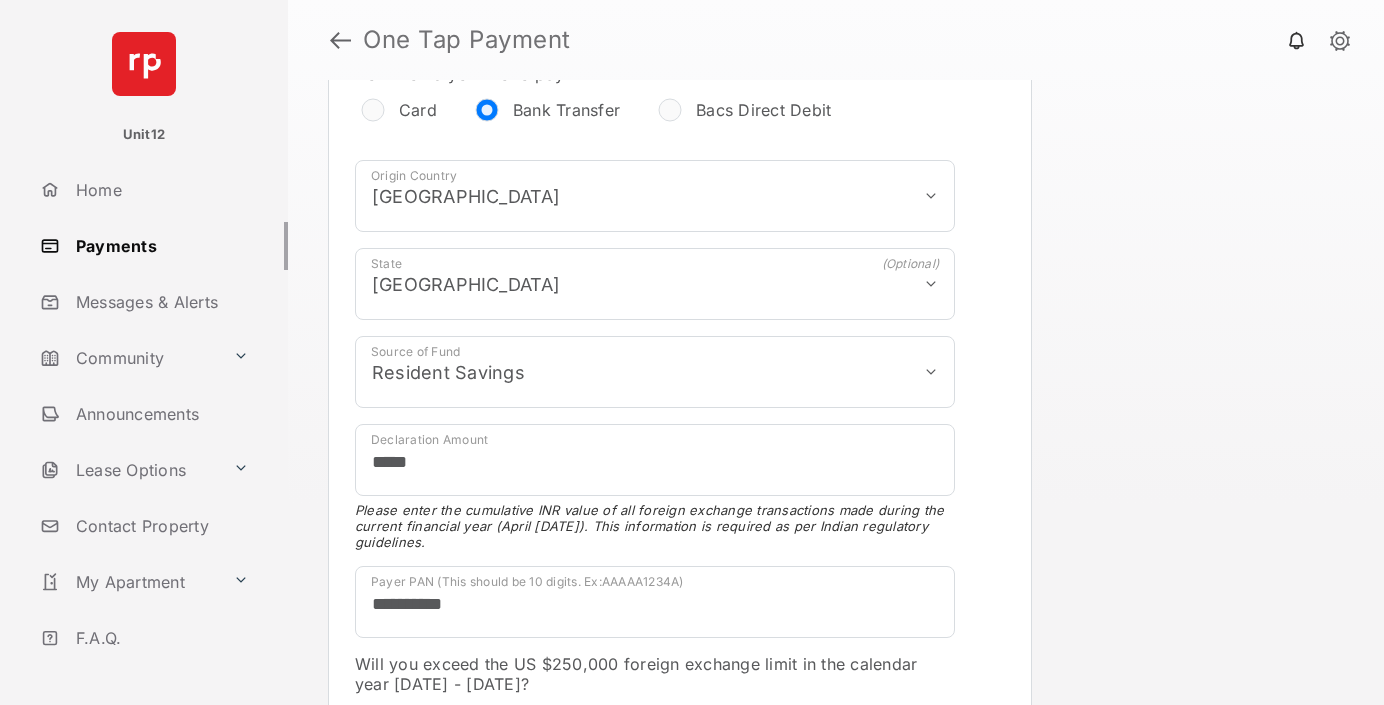 scroll, scrollTop: 300, scrollLeft: 0, axis: vertical 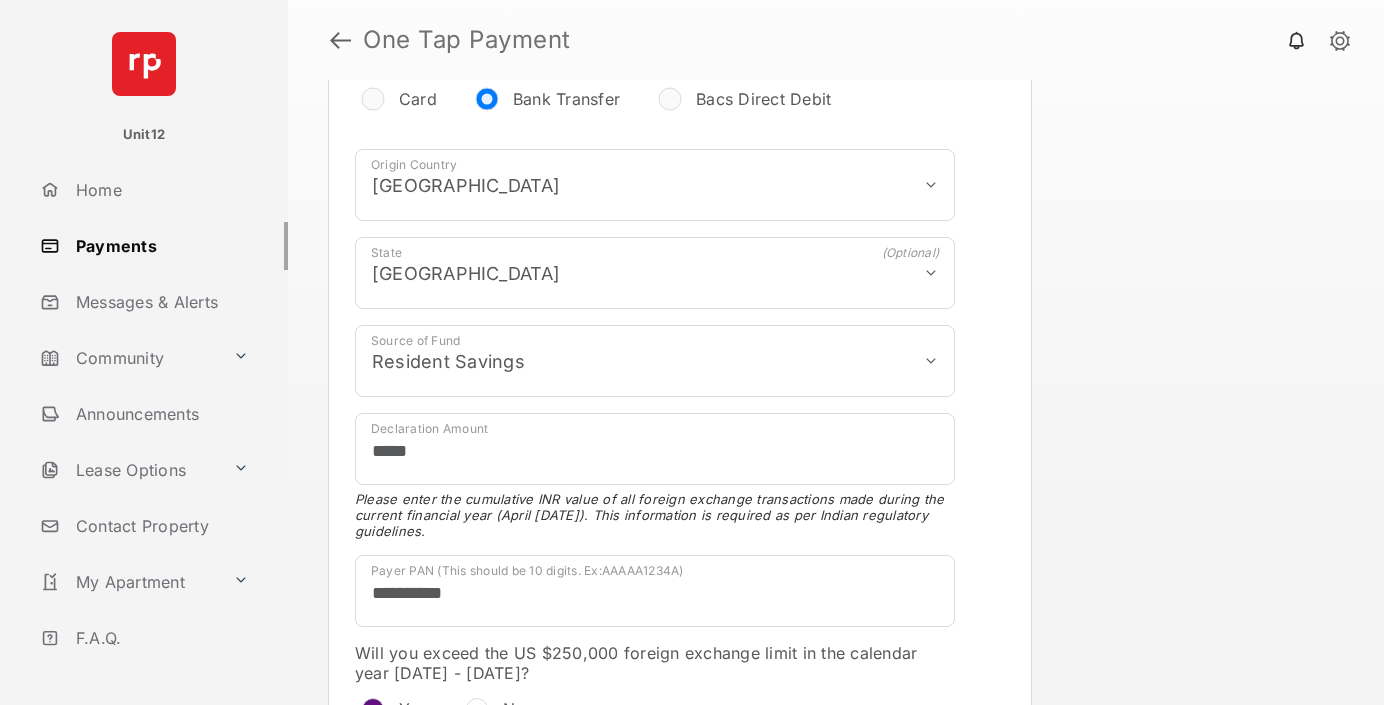 click on "**********" at bounding box center [655, 185] 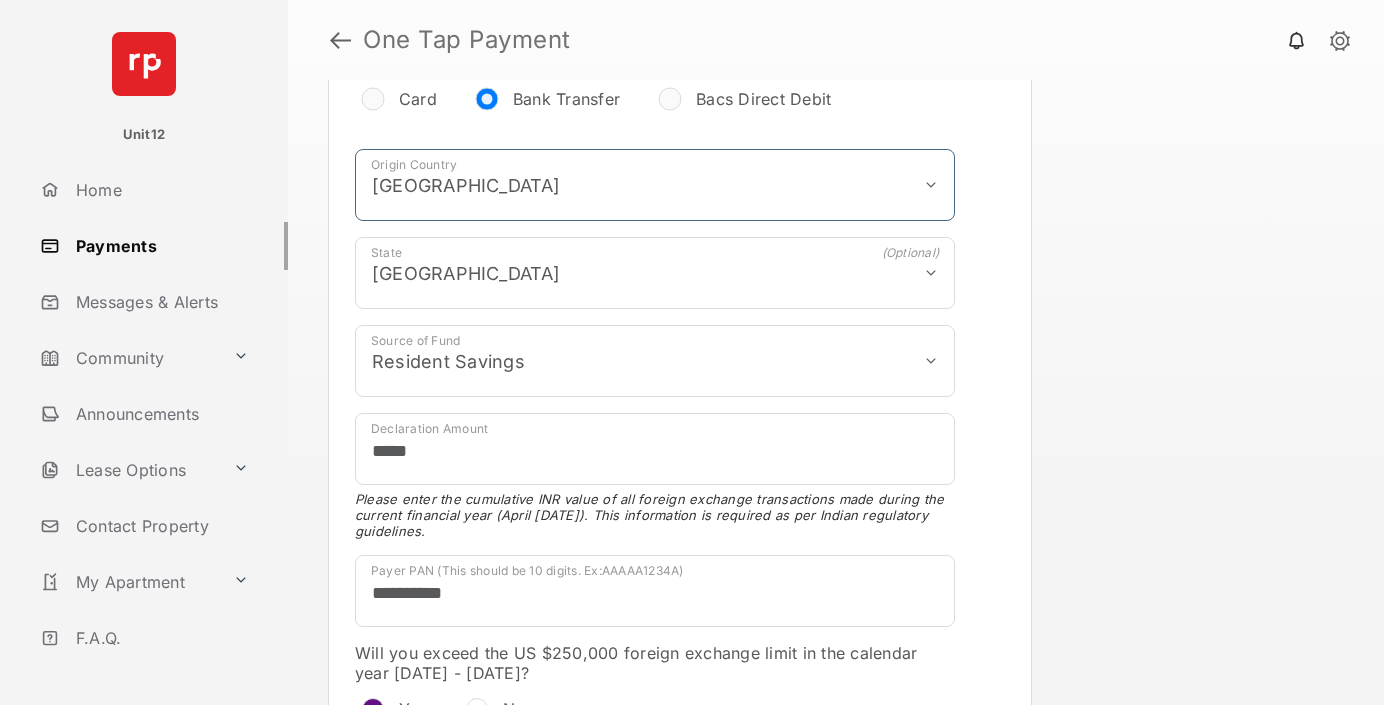 click on "**********" at bounding box center (655, 185) 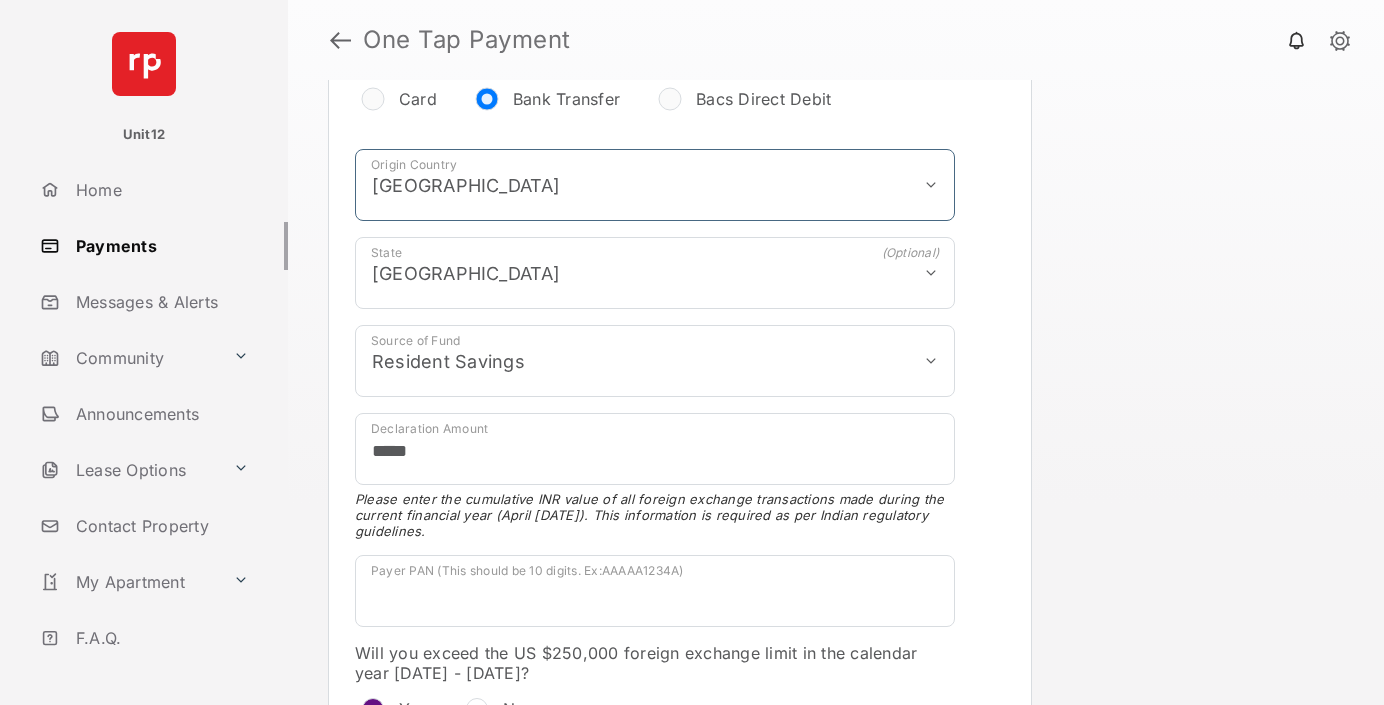 click on "**********" at bounding box center [655, 273] 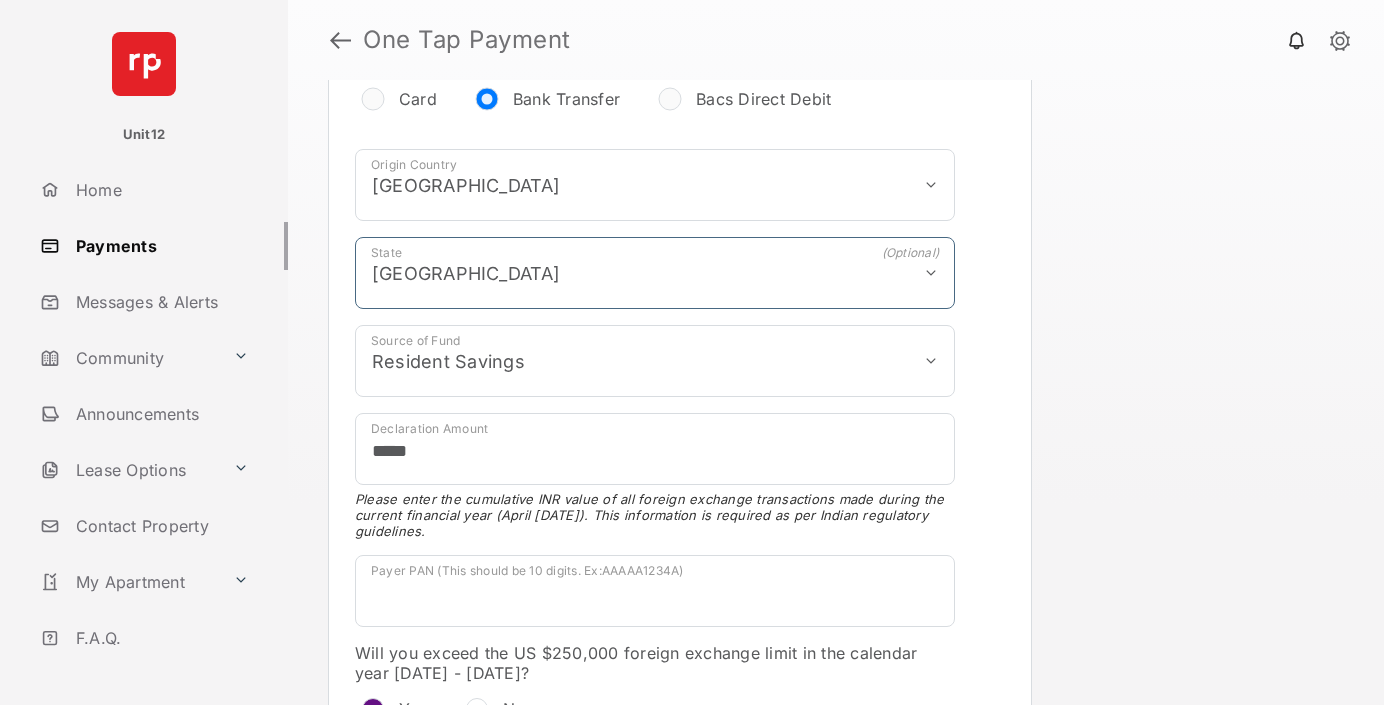 click on "**********" at bounding box center [655, 273] 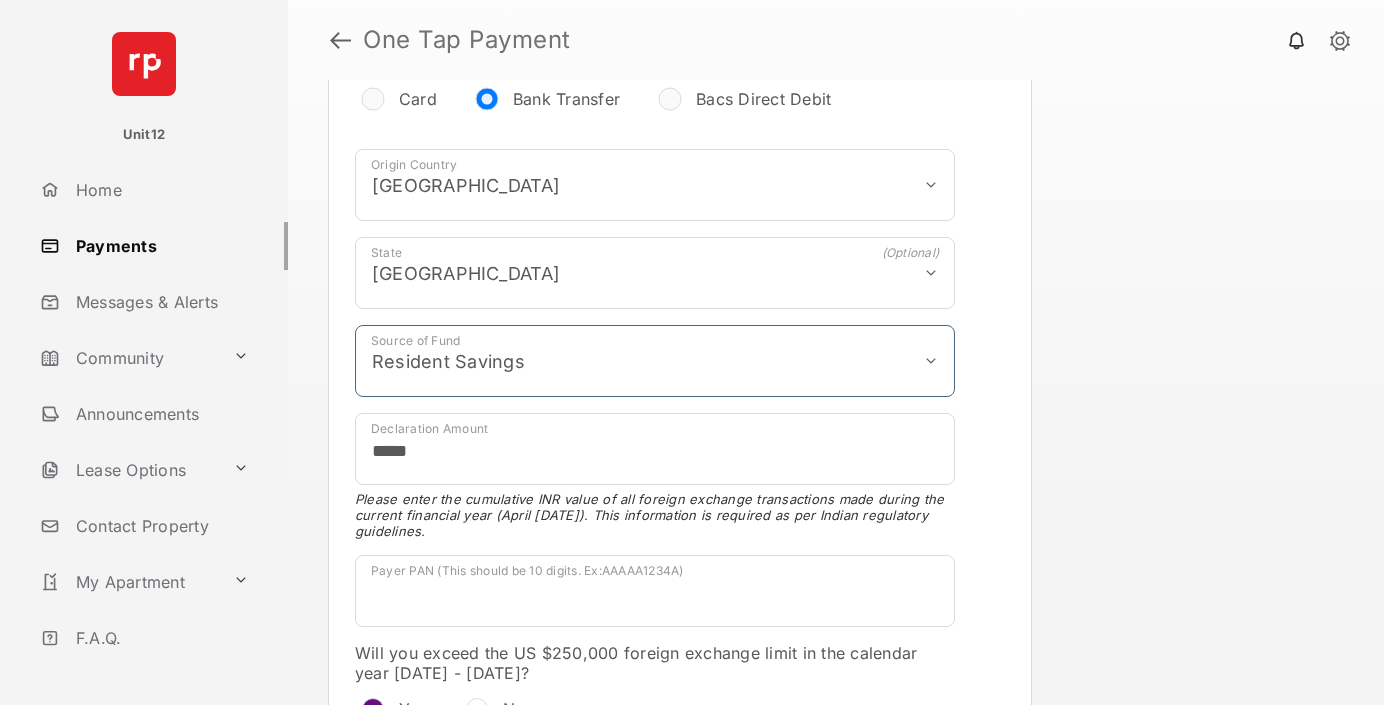 click on "**********" at bounding box center (655, 361) 